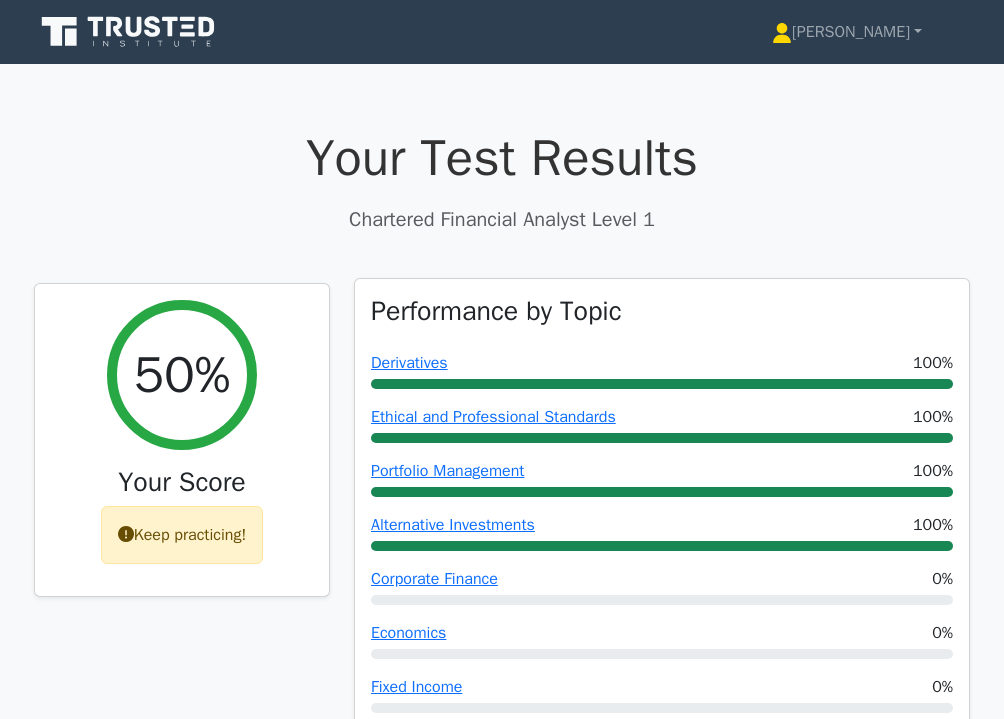 scroll, scrollTop: 486, scrollLeft: 0, axis: vertical 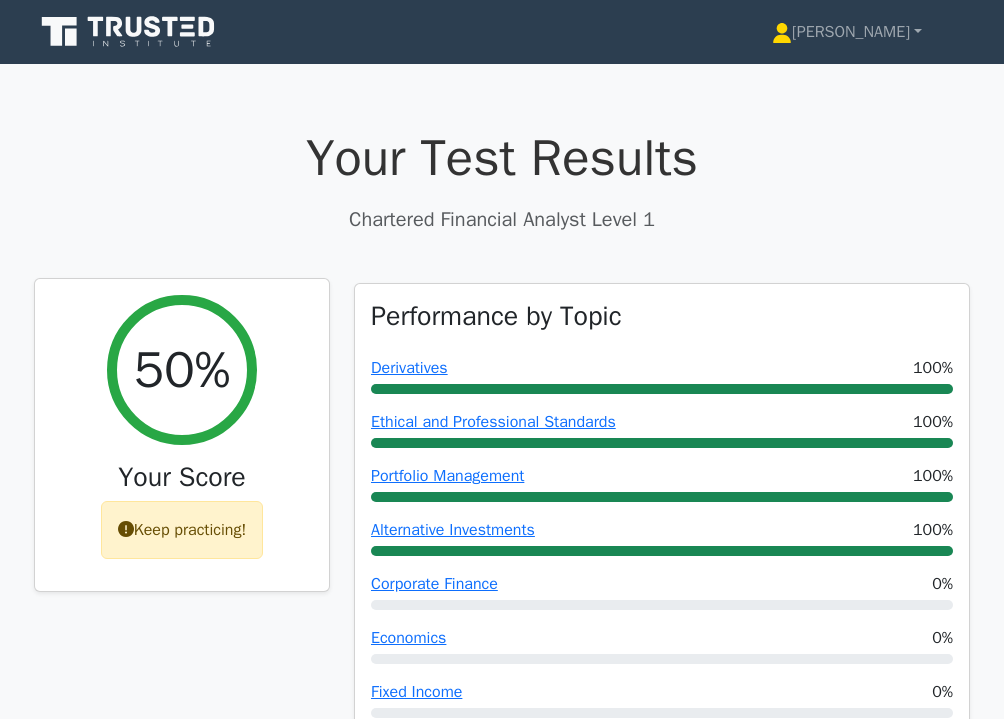 click on "Keep practicing!" at bounding box center [182, 530] 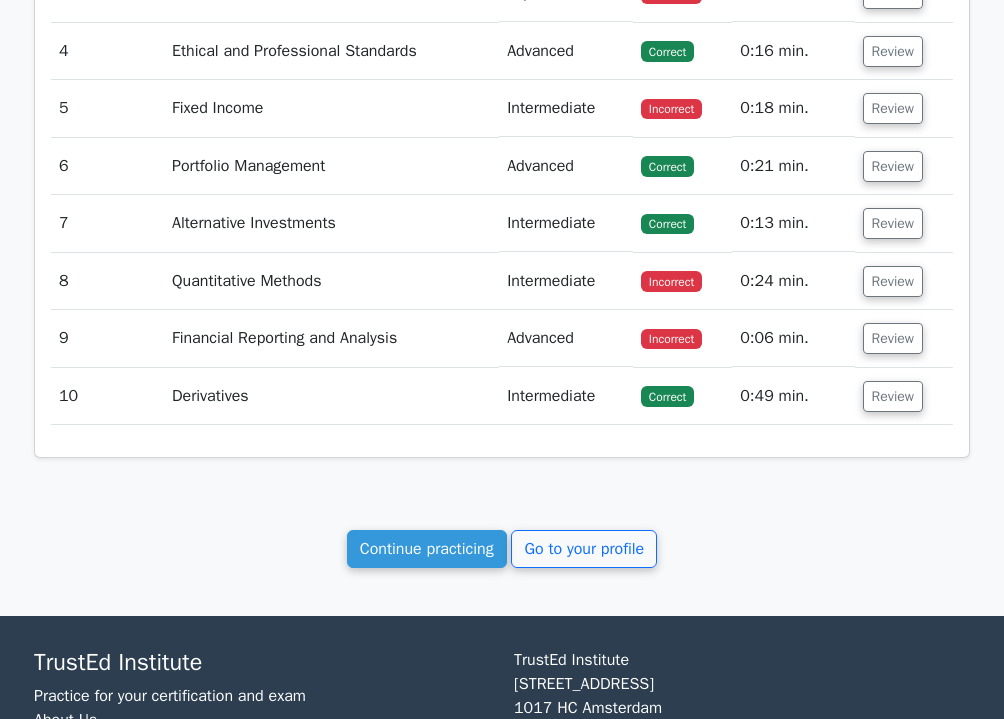 scroll, scrollTop: 2478, scrollLeft: 0, axis: vertical 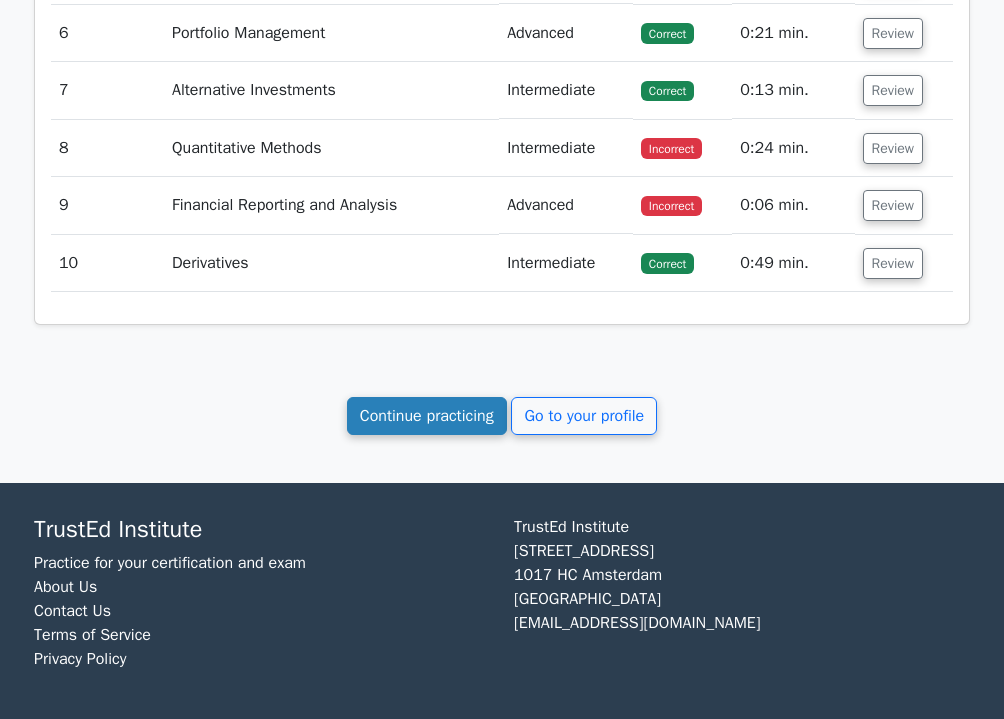 click on "Continue practicing" at bounding box center [427, 416] 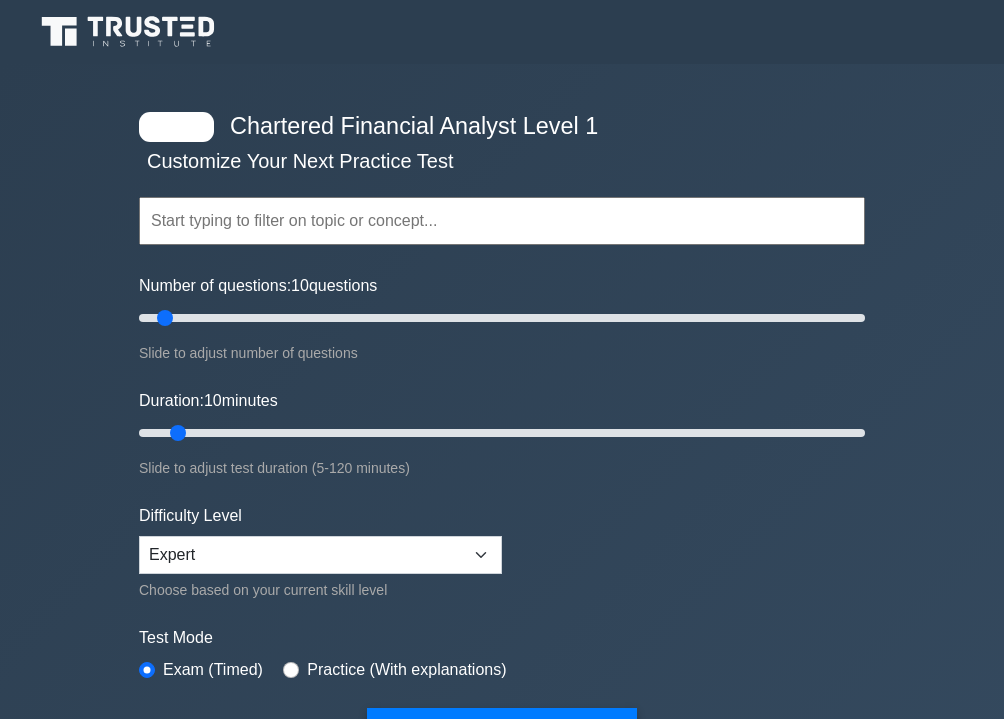scroll, scrollTop: 0, scrollLeft: 0, axis: both 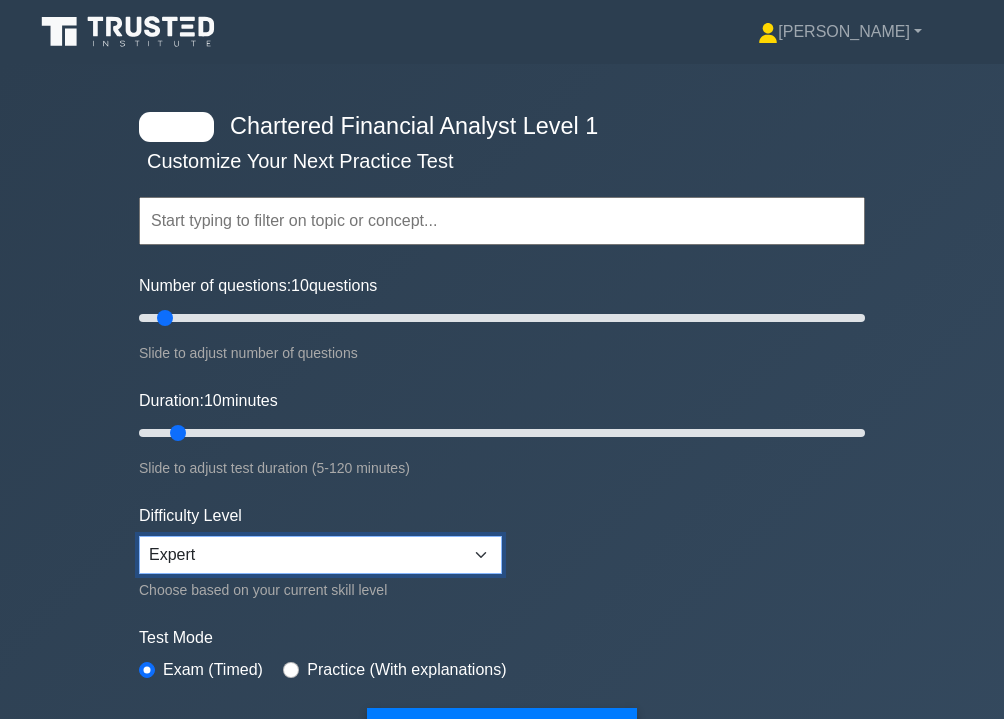 click on "Beginner
Intermediate
Expert" at bounding box center (320, 555) 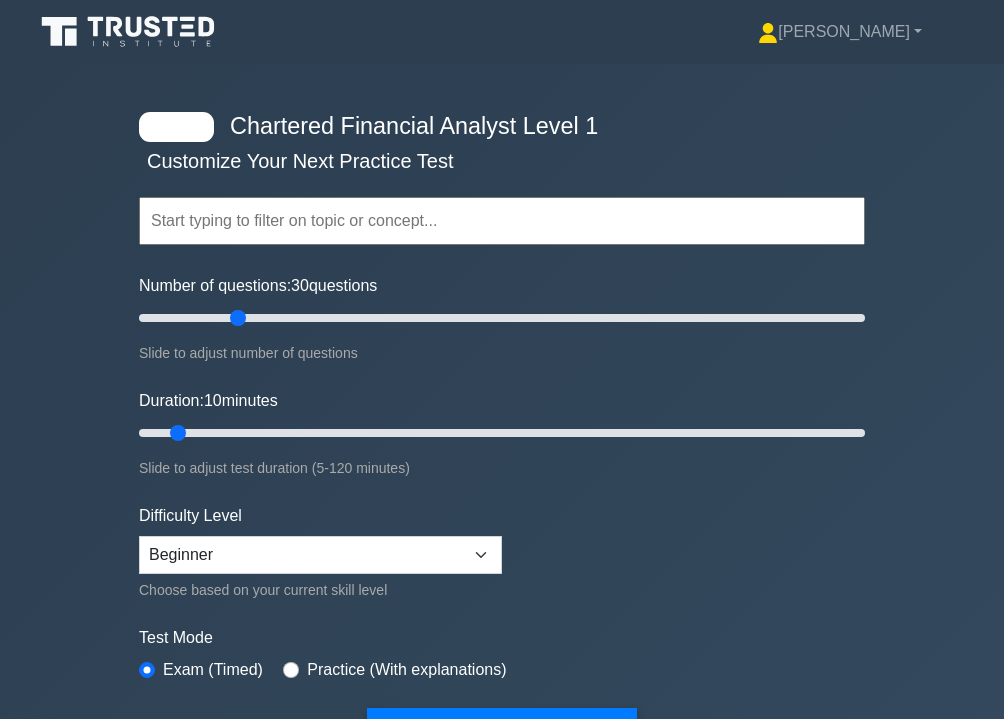 drag, startPoint x: 165, startPoint y: 313, endPoint x: 240, endPoint y: 317, distance: 75.10659 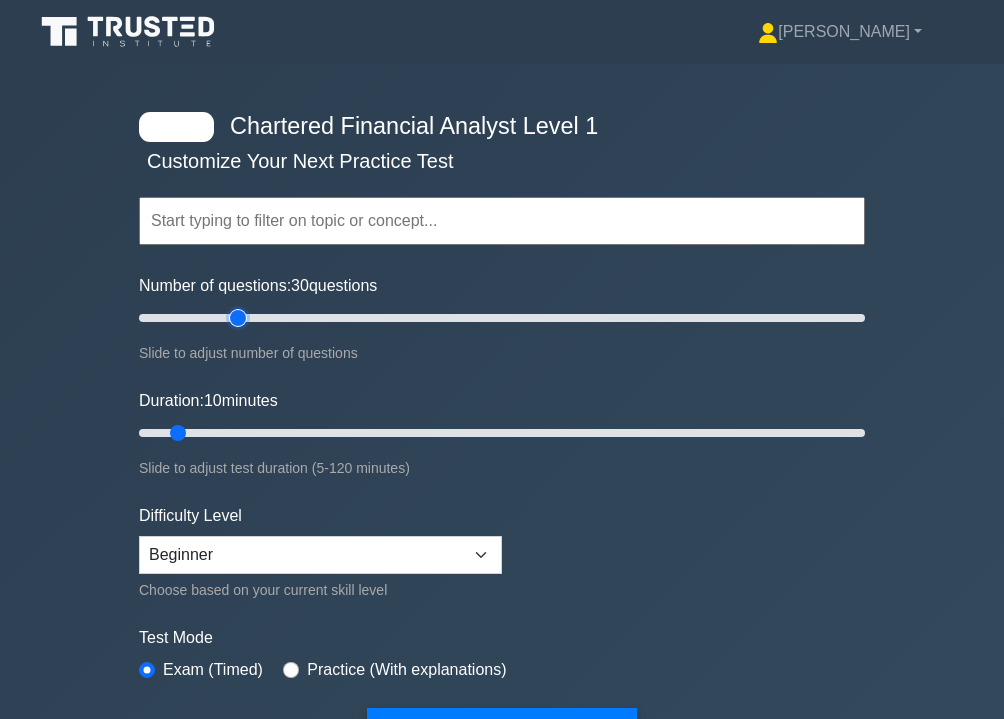 type on "30" 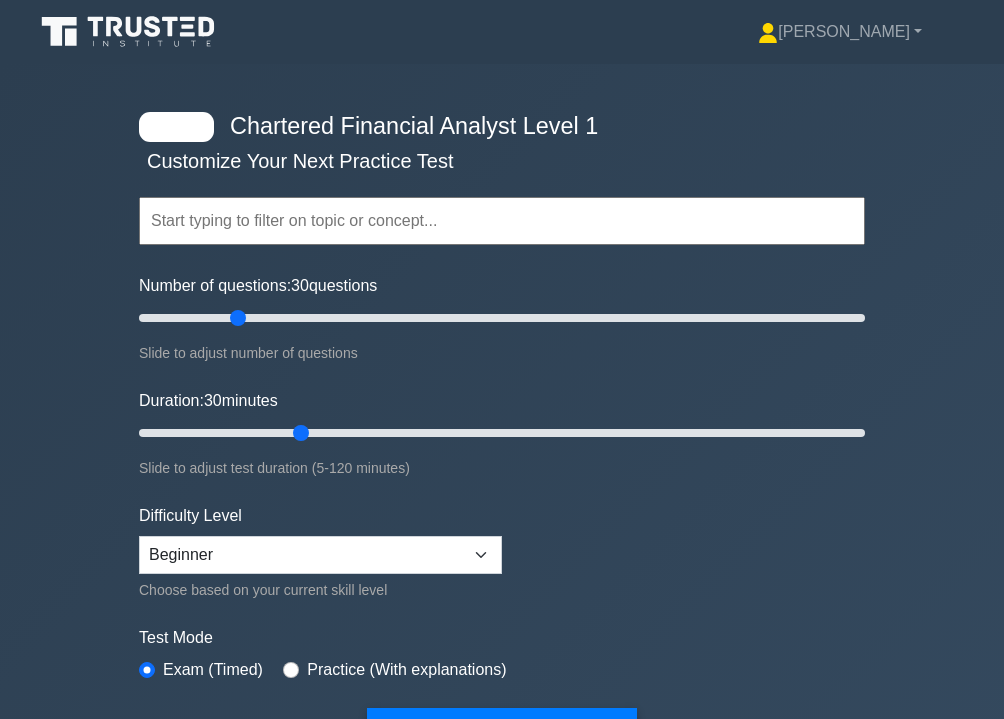 drag, startPoint x: 177, startPoint y: 432, endPoint x: 289, endPoint y: 431, distance: 112.00446 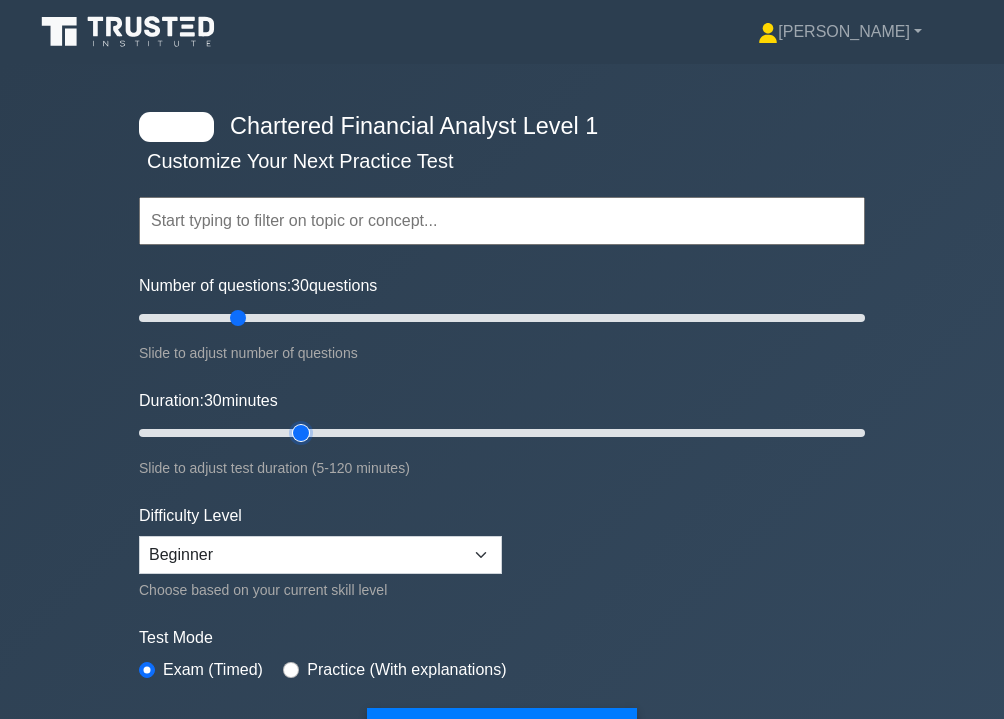 click on "Duration:  30  minutes" at bounding box center [502, 433] 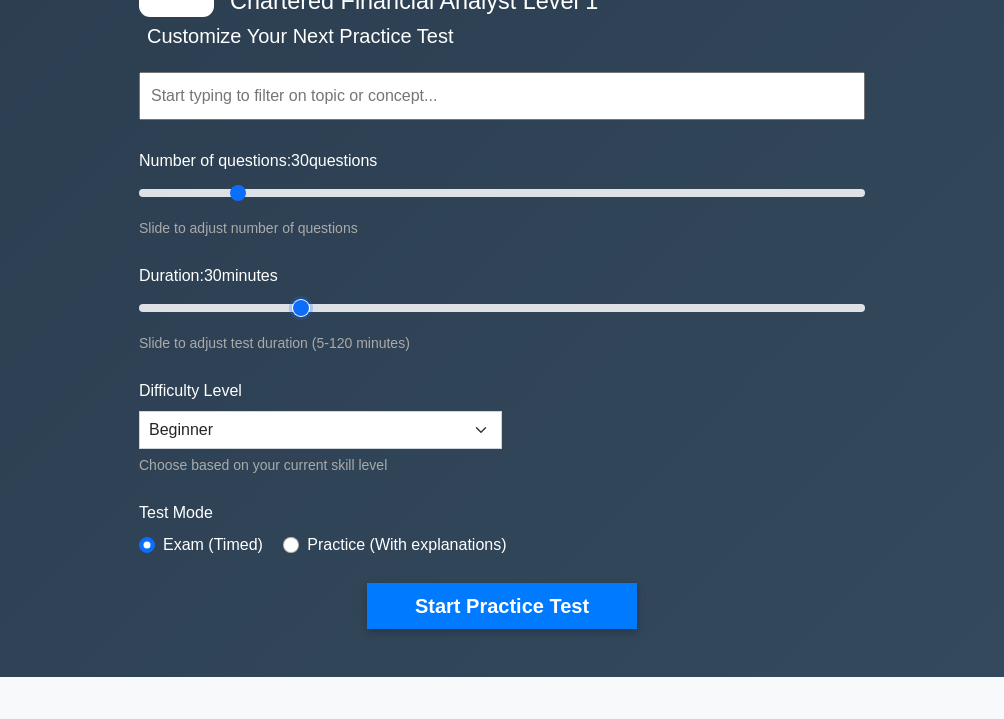 scroll, scrollTop: 121, scrollLeft: 0, axis: vertical 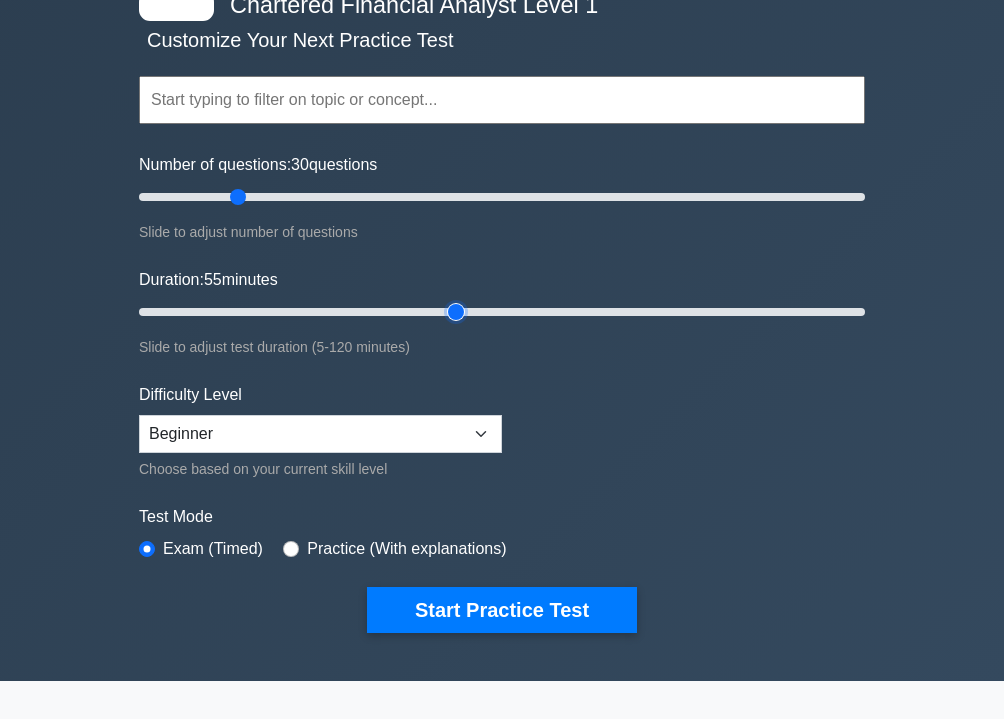 drag, startPoint x: 303, startPoint y: 311, endPoint x: 449, endPoint y: 307, distance: 146.05478 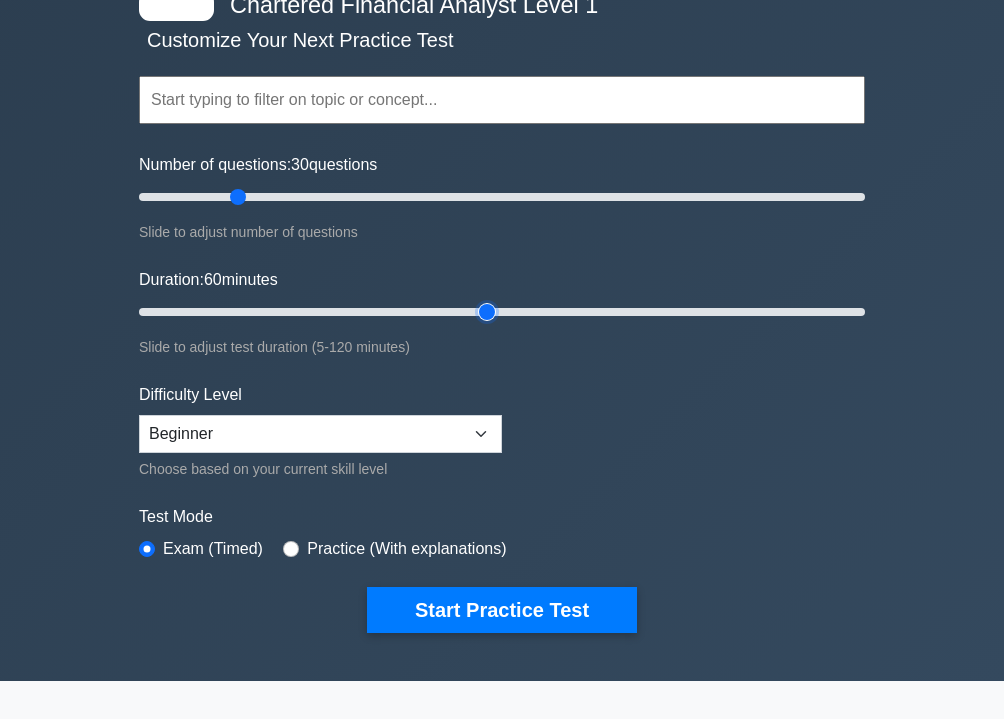 drag, startPoint x: 449, startPoint y: 307, endPoint x: 481, endPoint y: 310, distance: 32.140316 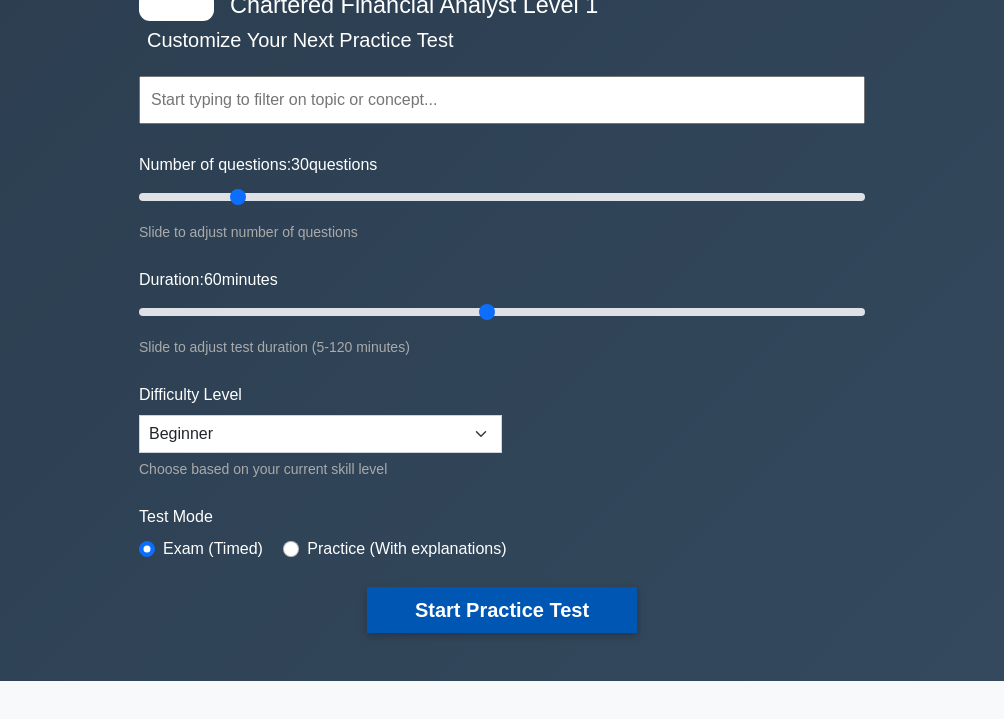 click on "Start Practice Test" at bounding box center [502, 610] 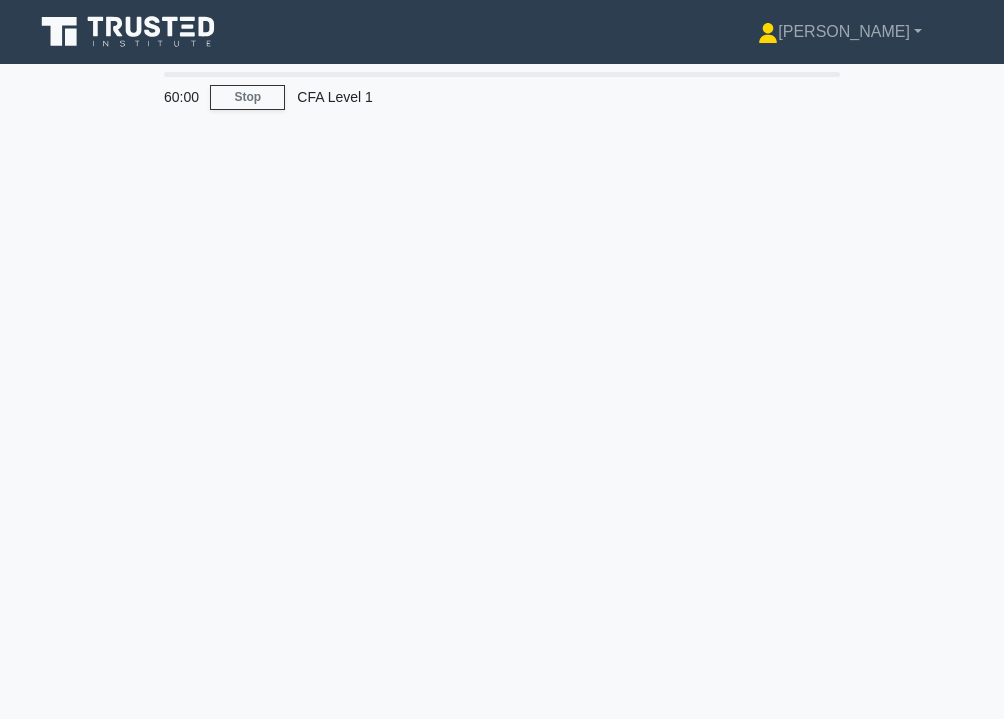 scroll, scrollTop: 0, scrollLeft: 0, axis: both 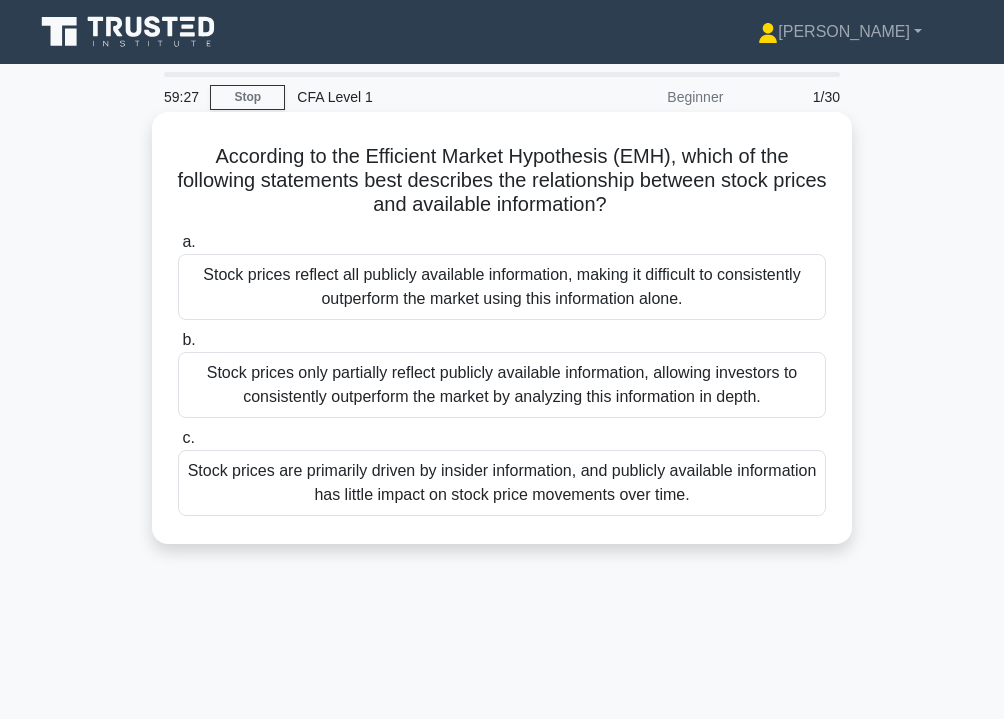 click on "Stock prices reflect all publicly available information, making it difficult to consistently outperform the market using this information alone." at bounding box center (502, 287) 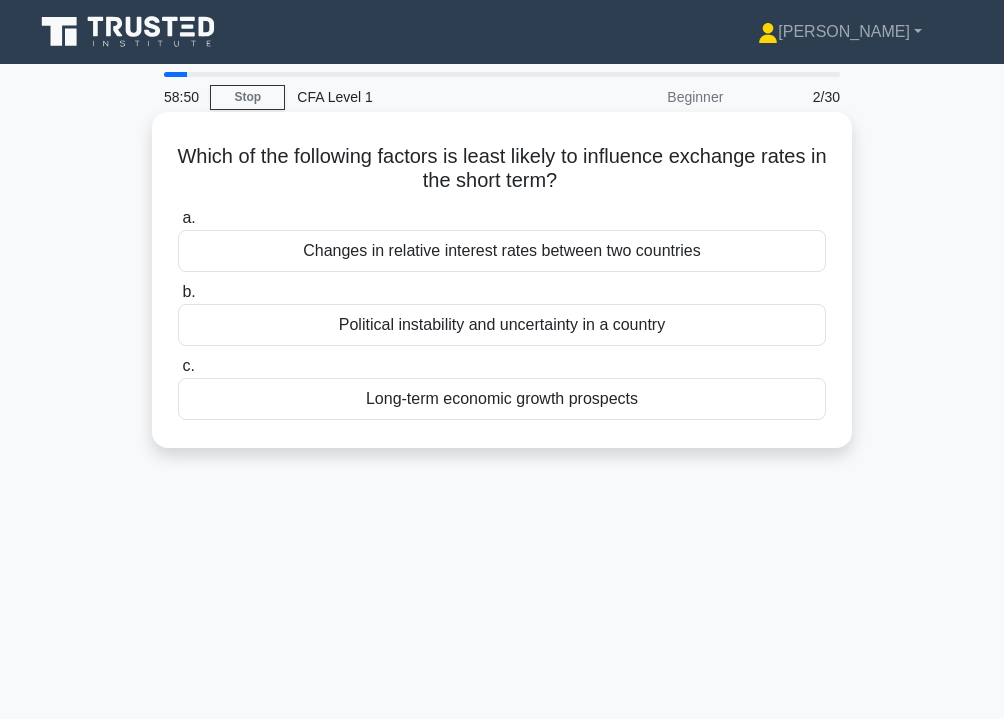 click on "Long-term economic growth prospects" at bounding box center [502, 399] 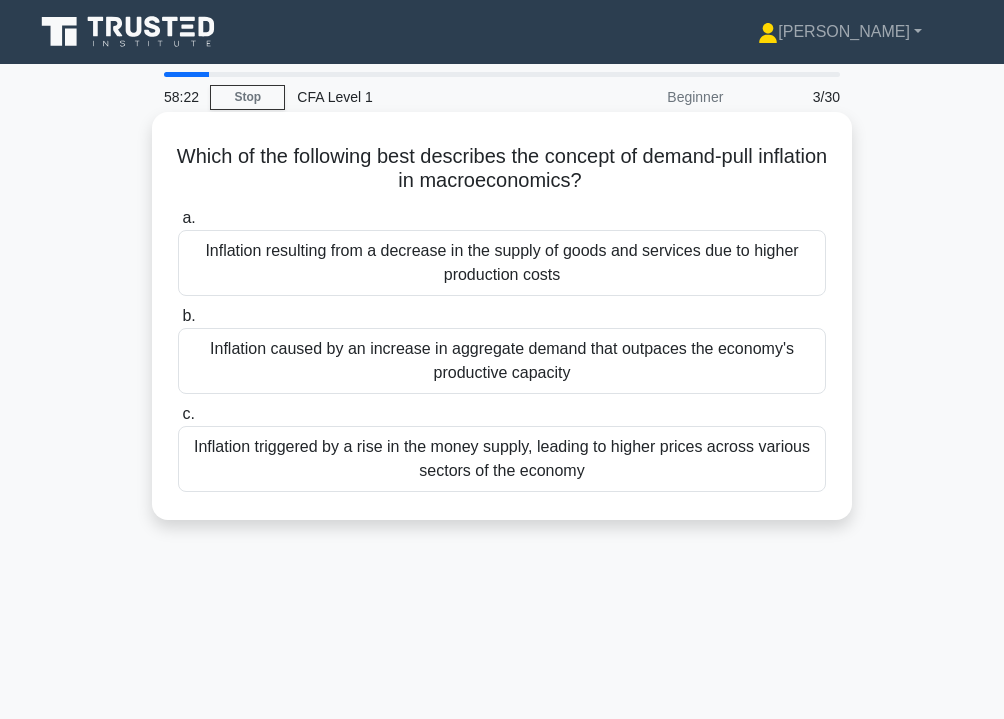 click on "Inflation caused by an increase in aggregate demand that outpaces the economy's productive capacity" at bounding box center [502, 361] 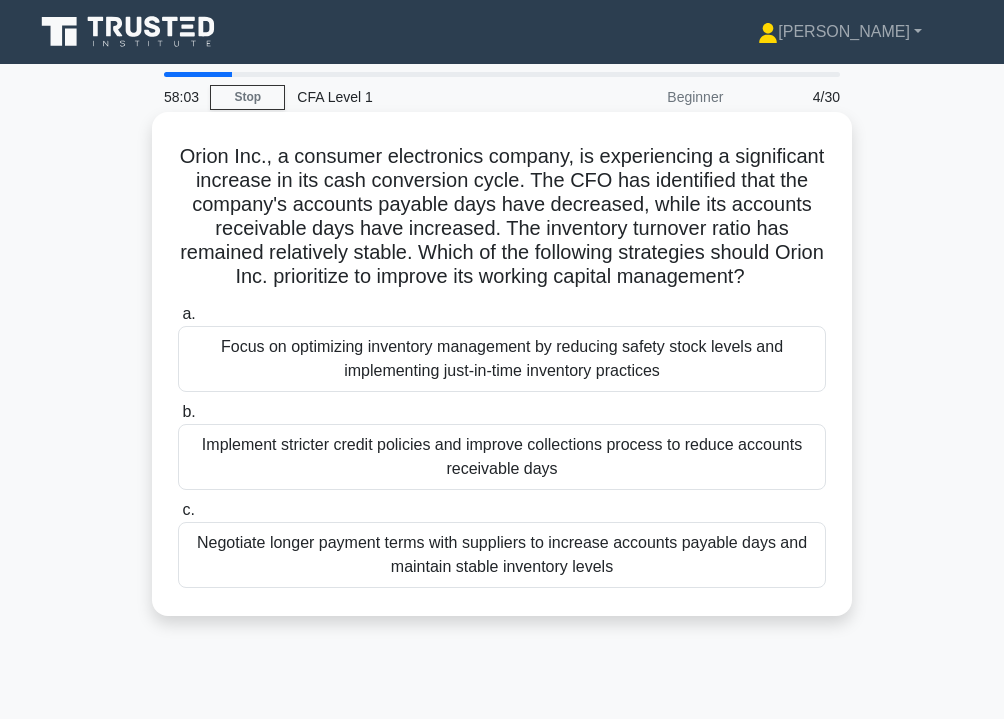 drag, startPoint x: 186, startPoint y: 152, endPoint x: 631, endPoint y: 573, distance: 612.5896 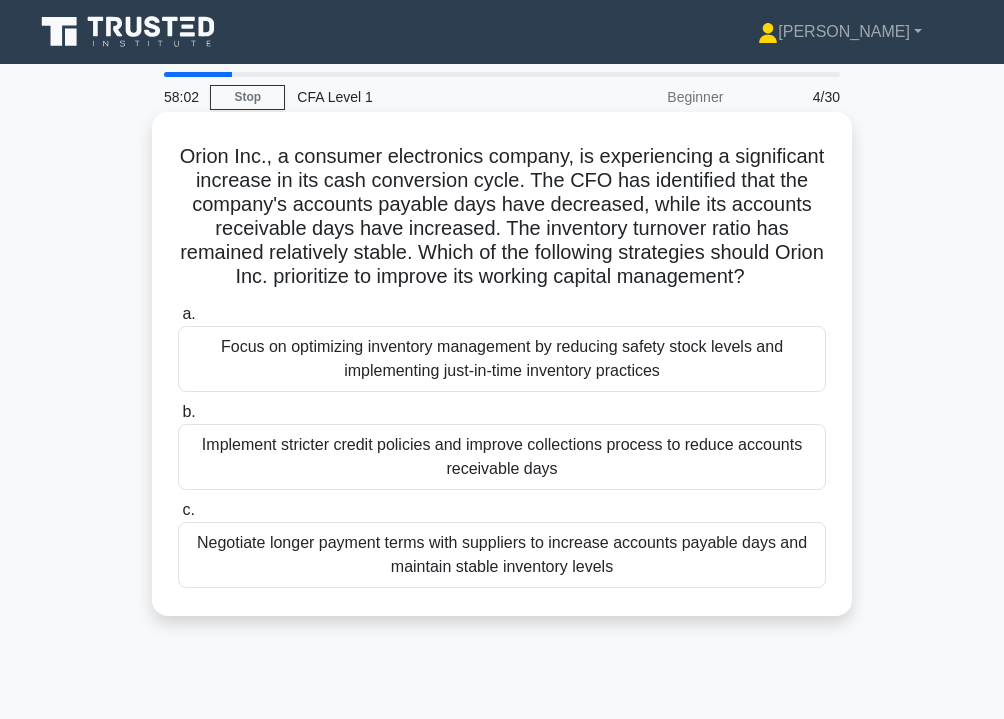 copy on "Orion Inc., a consumer electronics company, is experiencing a significant increase in its cash conversion cycle. The CFO has identified that the company's accounts payable days have decreased, while its accounts receivable days have increased. The inventory turnover ratio has remained relatively stable. Which of the following strategies should Orion Inc. prioritize to improve its working capital management?
.spinner_0XTQ{transform-origin:center;animation:spinner_y6GP .75s linear infinite}@keyframes spinner_y6GP{100%{transform:rotate(360deg)}}
a.
Focus on optimizing inventory management by reducing safety stock levels and implementing just-in-time inventory practices
b.
Implement stricter credit policies and improve collections process to reduce accounts receivable days
c.
Ne..." 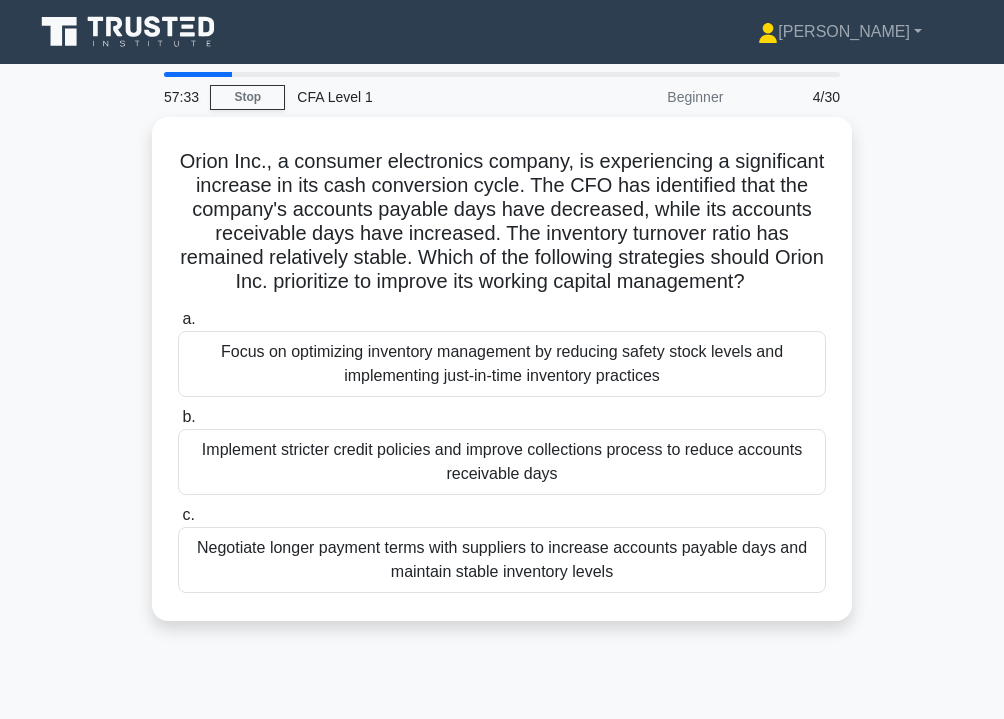 click on "Orion Inc., a consumer electronics company, is experiencing a significant increase in its cash conversion cycle. The CFO has identified that the company's accounts payable days have decreased, while its accounts receivable days have increased. The inventory turnover ratio has remained relatively stable. Which of the following strategies should Orion Inc. prioritize to improve its working capital management?
.spinner_0XTQ{transform-origin:center;animation:spinner_y6GP .75s linear infinite}@keyframes spinner_y6GP{100%{transform:rotate(360deg)}}
a." at bounding box center [502, 381] 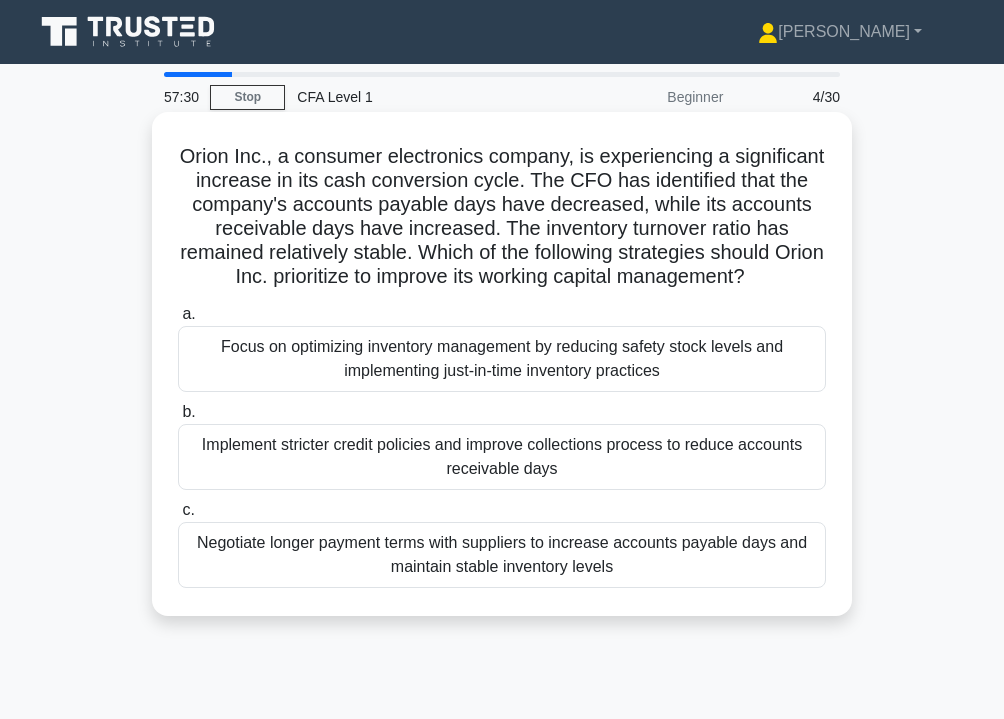 click on "Implement stricter credit policies and improve collections process to reduce accounts receivable days" at bounding box center [502, 457] 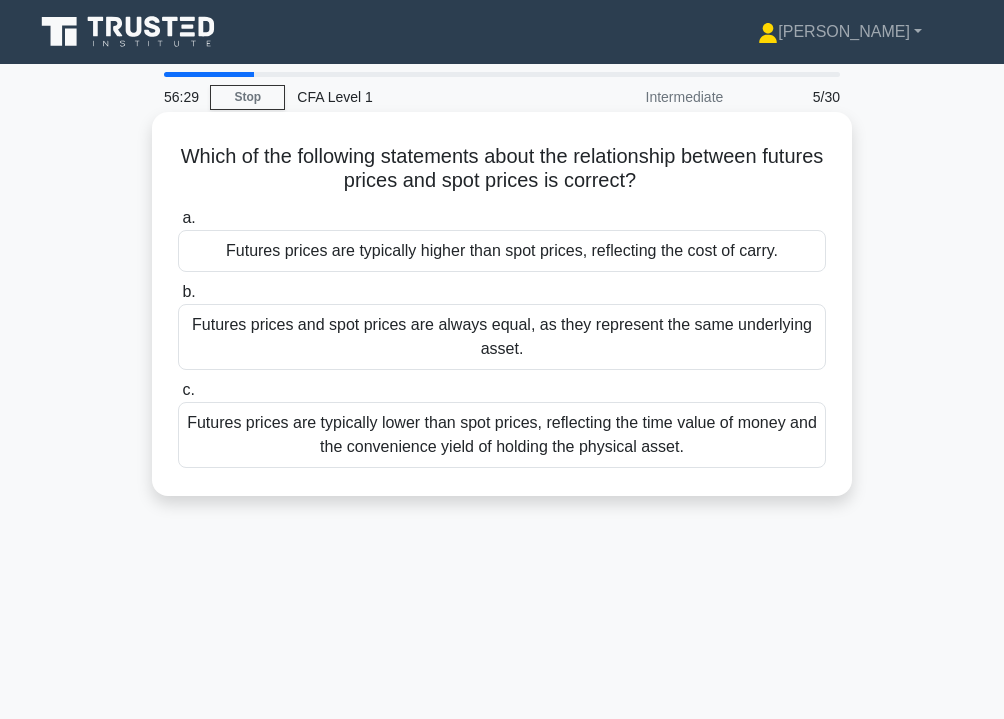 click on "Futures prices are typically higher than spot prices, reflecting the cost of carry." at bounding box center (502, 251) 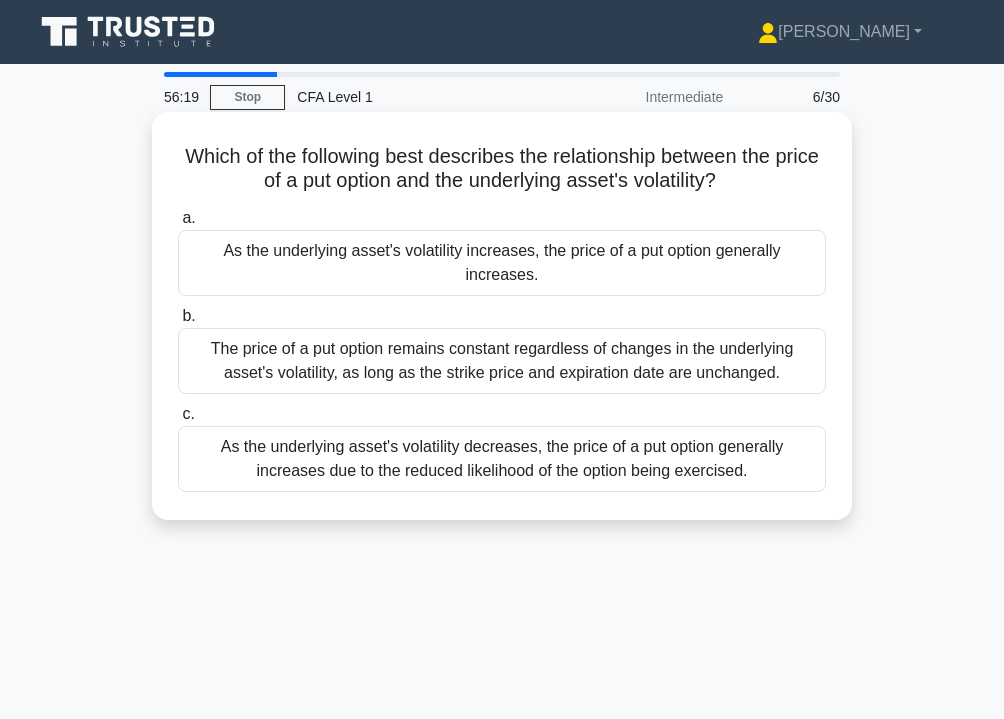 drag, startPoint x: 188, startPoint y: 154, endPoint x: 748, endPoint y: 468, distance: 642.0249 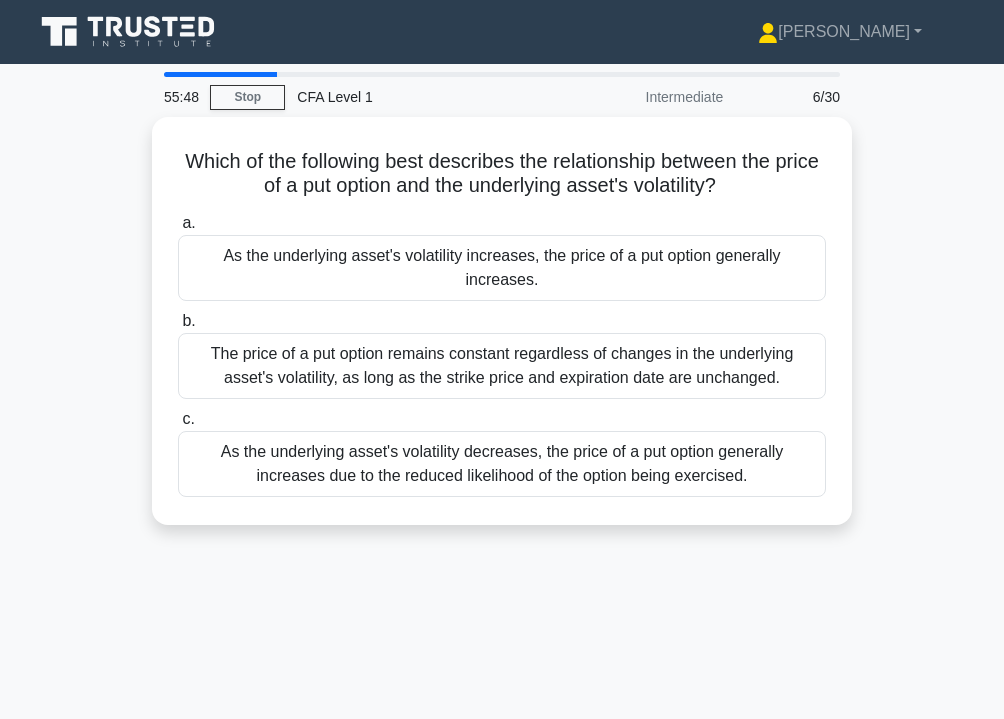 click on "Which of the following best describes the relationship between the price of a put option and the underlying asset's volatility?
.spinner_0XTQ{transform-origin:center;animation:spinner_y6GP .75s linear infinite}@keyframes spinner_y6GP{100%{transform:rotate(360deg)}}
a.
As the underlying asset's volatility increases, the price of a put option generally increases.
b. c." at bounding box center (502, 333) 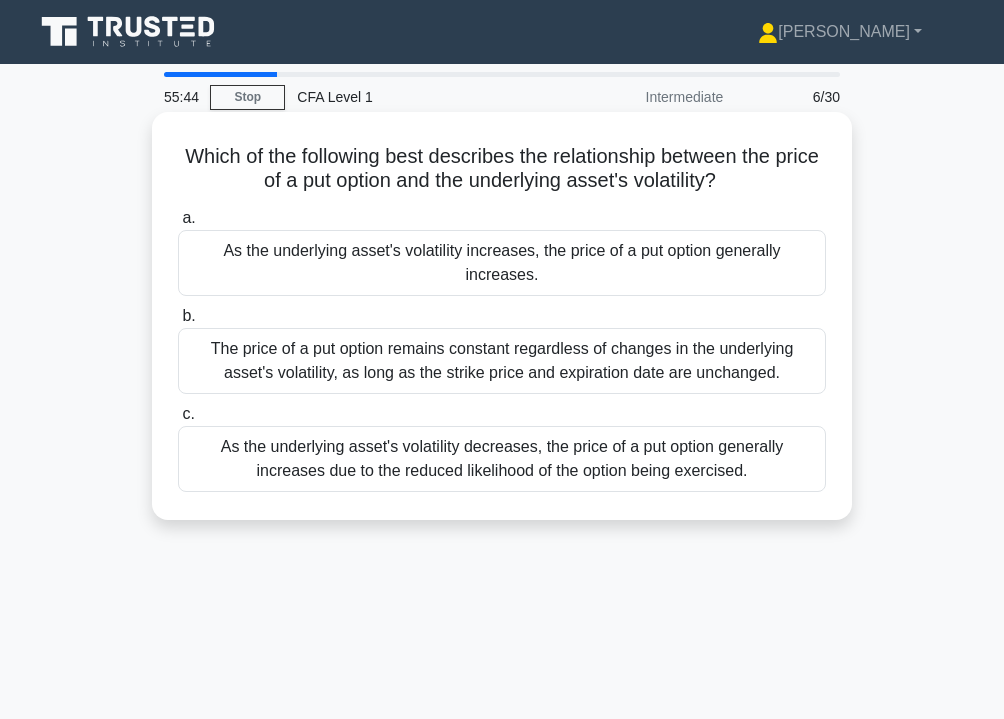 click on "The price of a put option remains constant regardless of changes in the underlying asset's volatility, as long as the strike price and expiration date are unchanged." at bounding box center (502, 361) 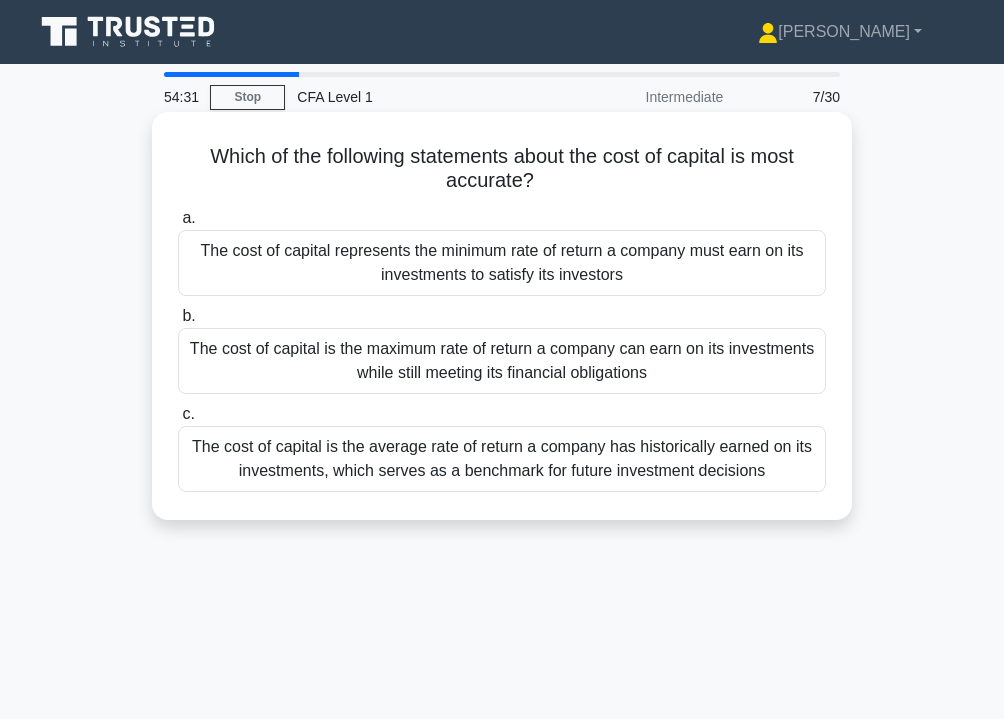 click on "The cost of capital represents the minimum rate of return a company must earn on its investments to satisfy its investors" at bounding box center [502, 263] 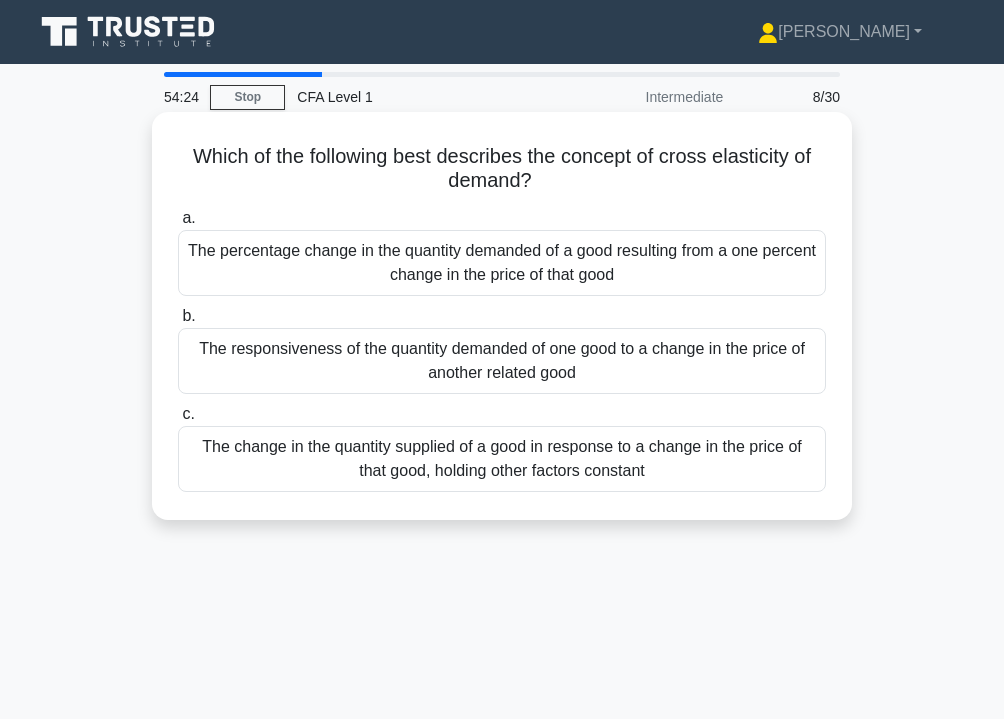 drag, startPoint x: 663, startPoint y: 154, endPoint x: 655, endPoint y: 178, distance: 25.298222 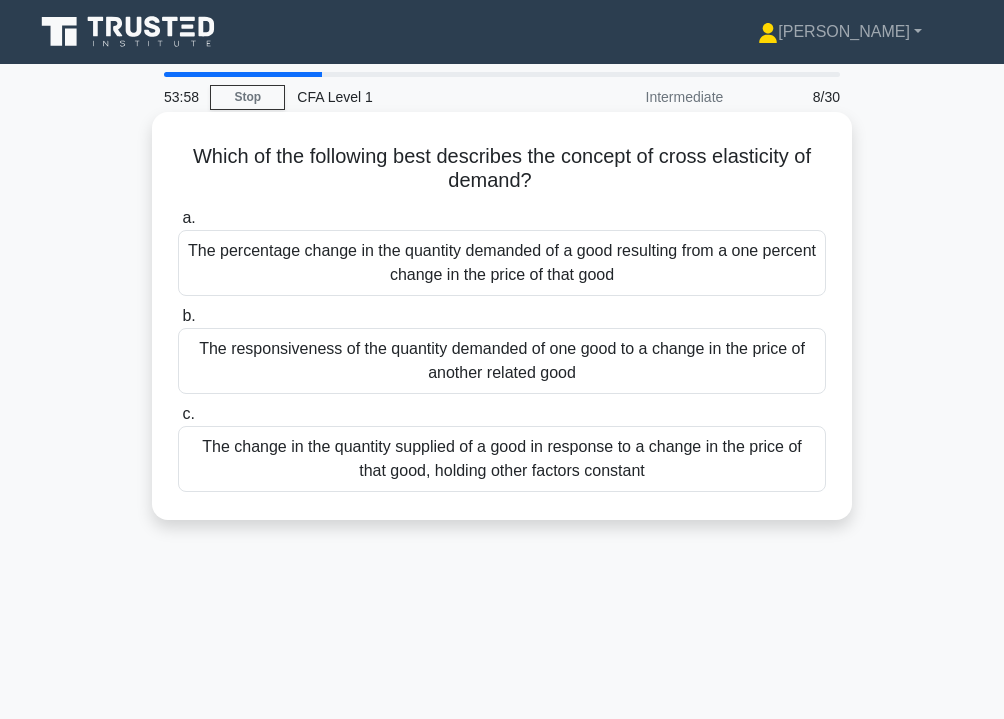 click on "The responsiveness of the quantity demanded of one good to a change in the price of another related good" at bounding box center [502, 361] 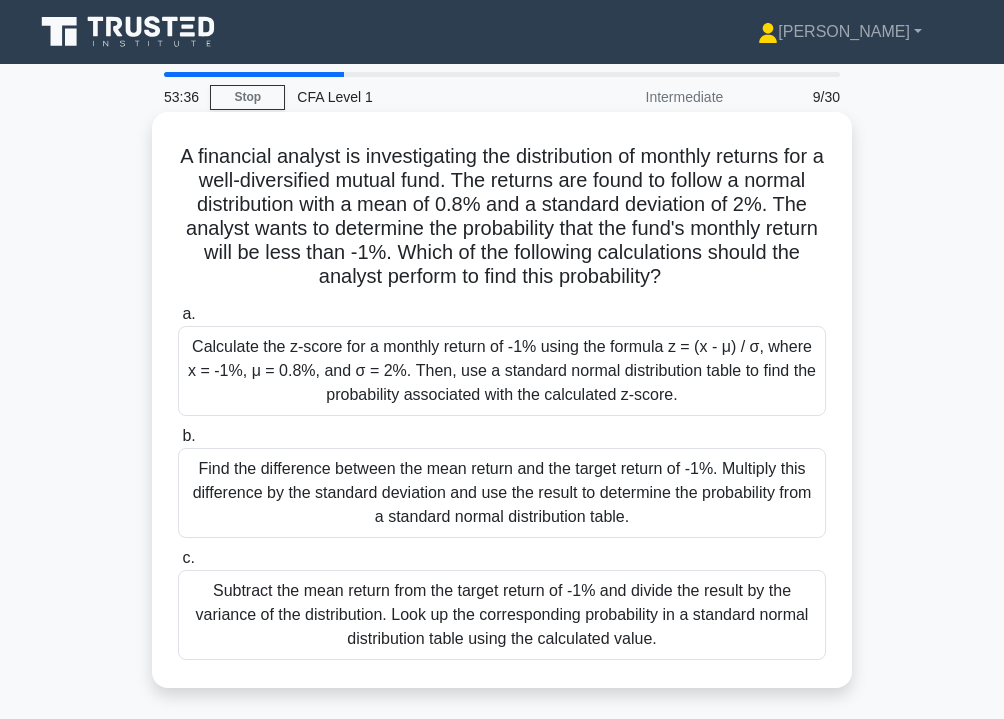 drag, startPoint x: 184, startPoint y: 152, endPoint x: 665, endPoint y: 272, distance: 495.7429 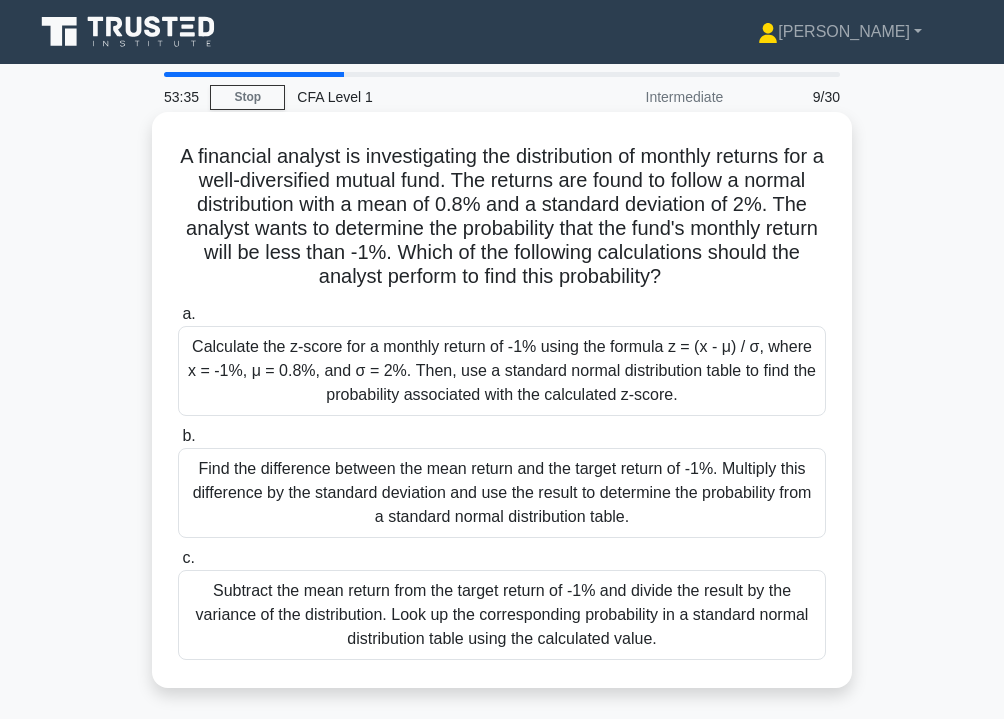 copy on "A financial analyst is investigating the distribution of monthly returns for a well-diversified mutual fund. The returns are found to follow a normal distribution with a mean of 0.8% and a standard deviation of 2%. The analyst wants to determine the probability that the fund's monthly return will be less than -1%. Which of the following calculations should the analyst perform to find this probability?" 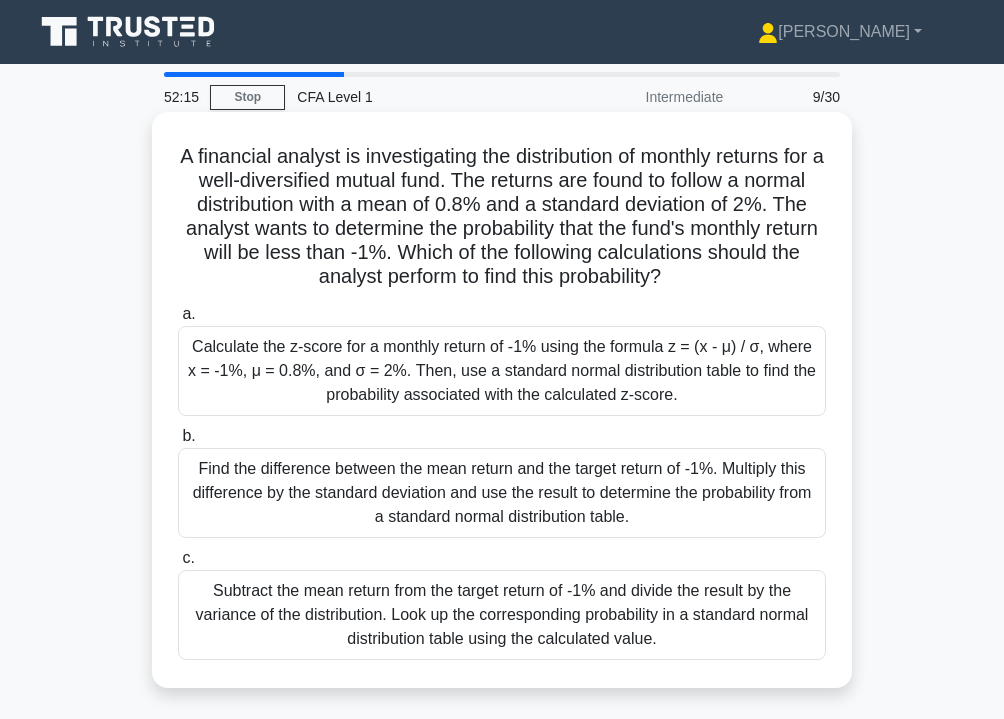 click on "Calculate the z-score for a monthly return of -1% using the formula z = (x - μ) / σ, where x = -1%, μ = 0.8%, and σ = 2%. Then, use a standard normal distribution table to find the probability associated with the calculated z-score." at bounding box center [502, 371] 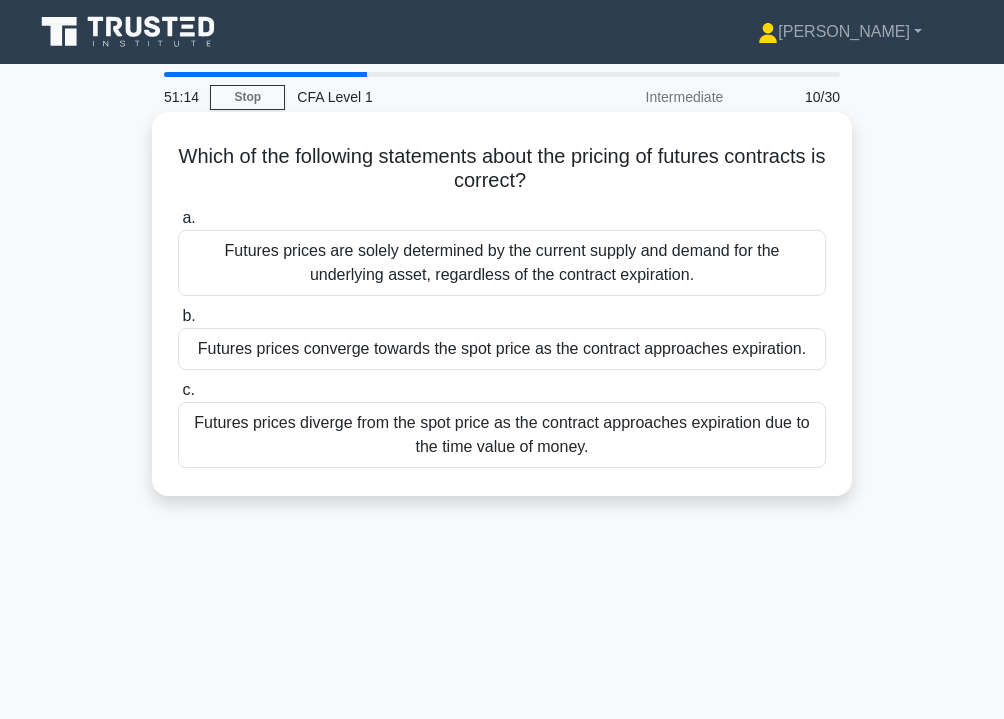 click on "Futures prices converge towards the spot price as the contract approaches expiration." at bounding box center (502, 349) 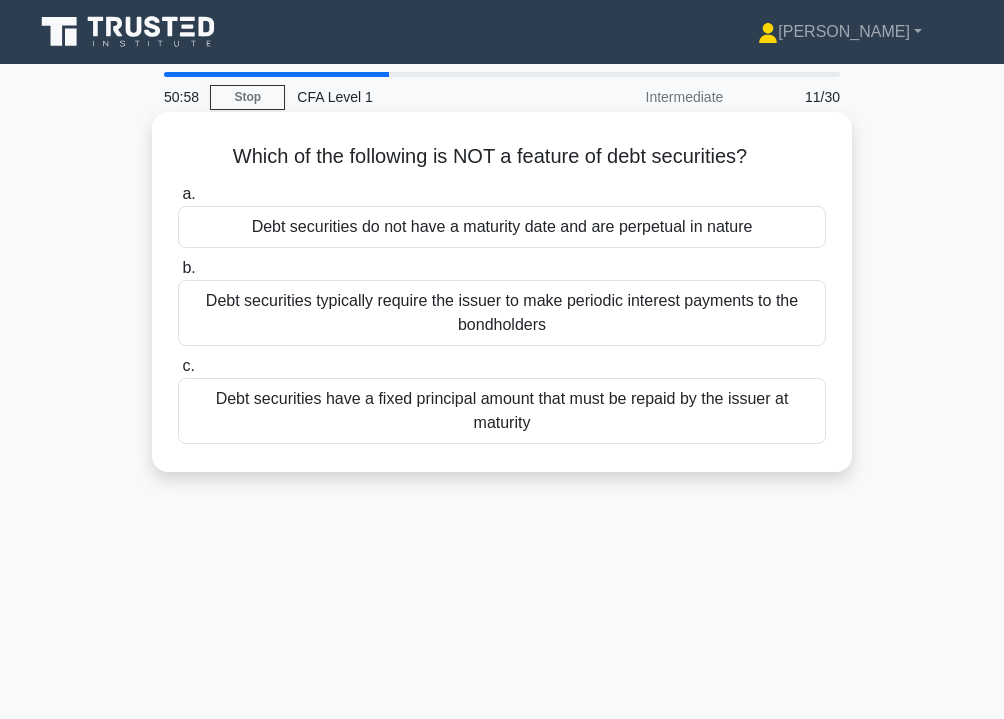 click on "Debt securities do not have a maturity date and are perpetual in nature" at bounding box center (502, 227) 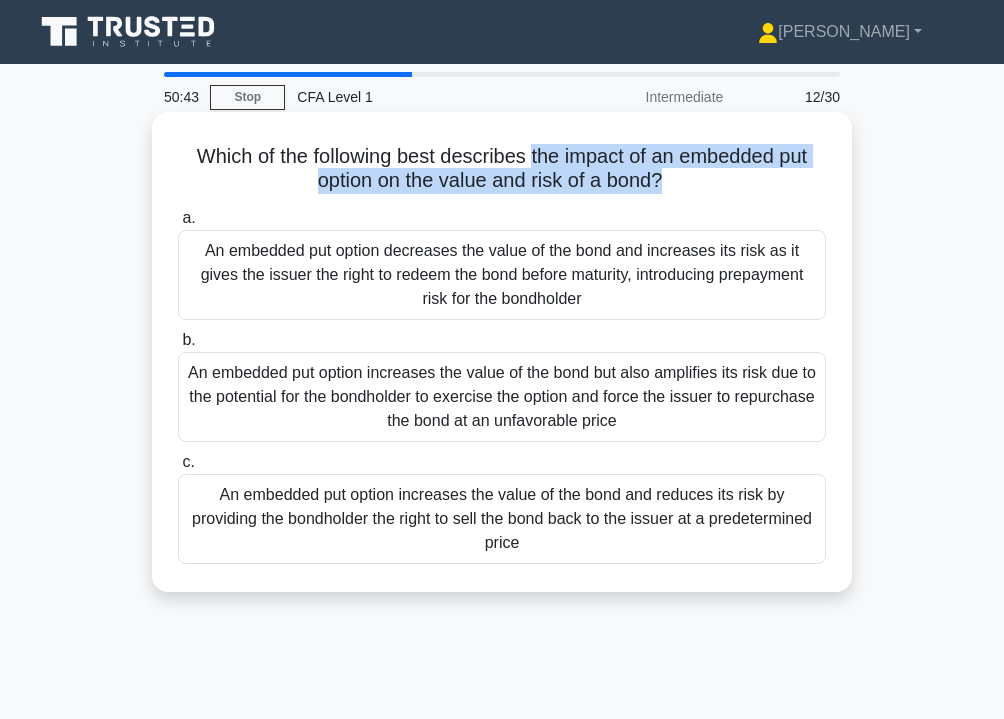 drag, startPoint x: 531, startPoint y: 156, endPoint x: 661, endPoint y: 183, distance: 132.77425 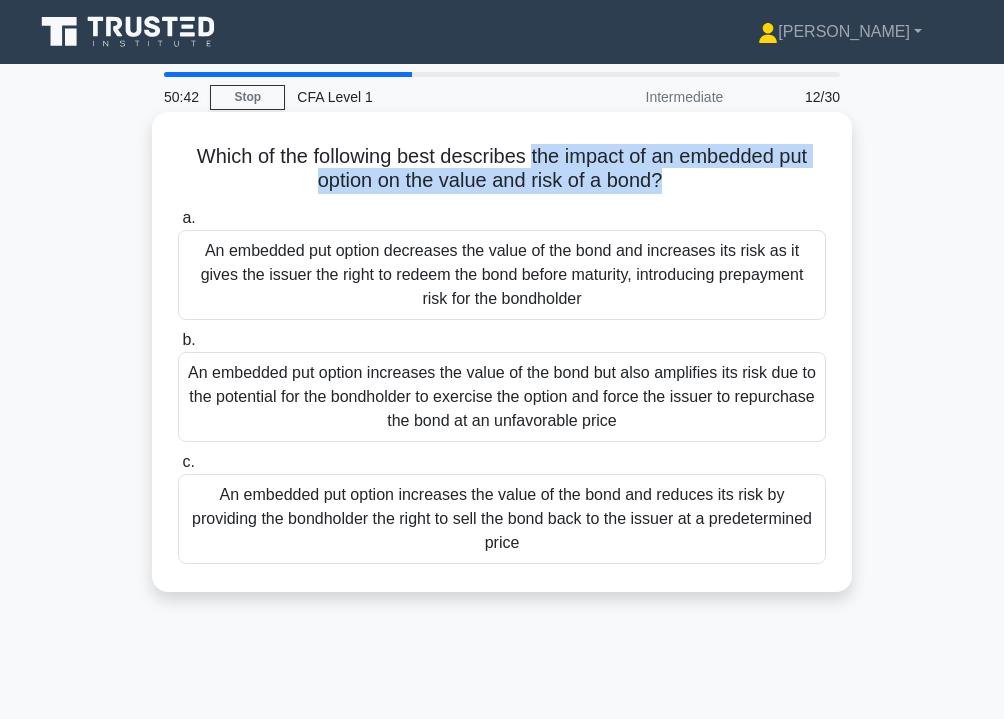 copy on "the impact of an embedded put option on the value and risk of a bond?" 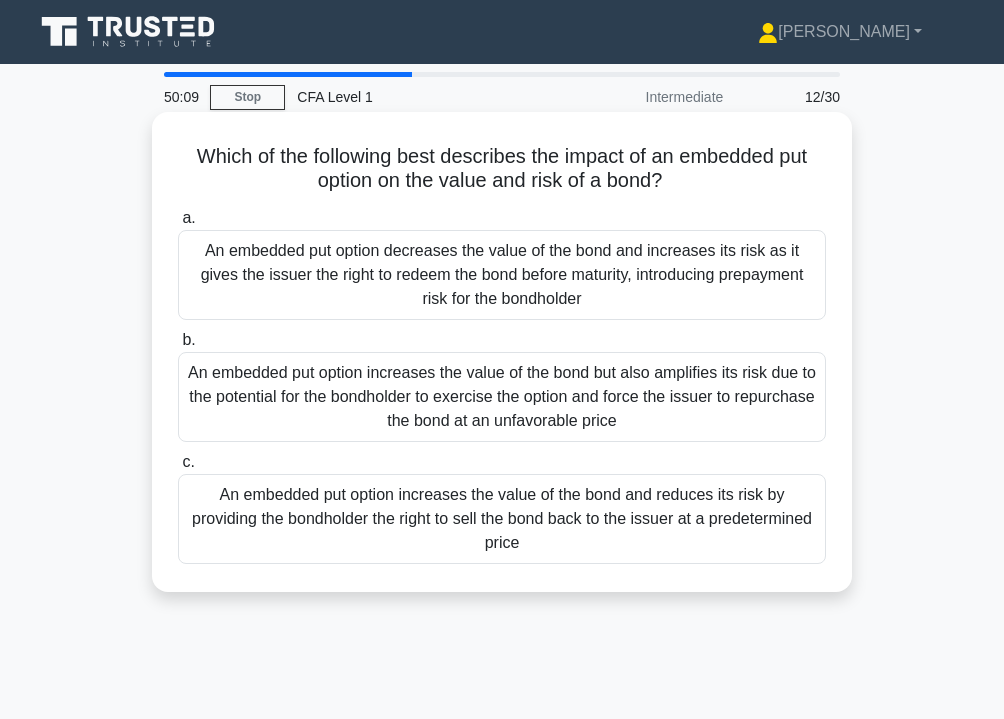 click on "An embedded put option increases the value of the bond and reduces its risk by providing the bondholder the right to sell the bond back to the issuer at a predetermined price" at bounding box center [502, 519] 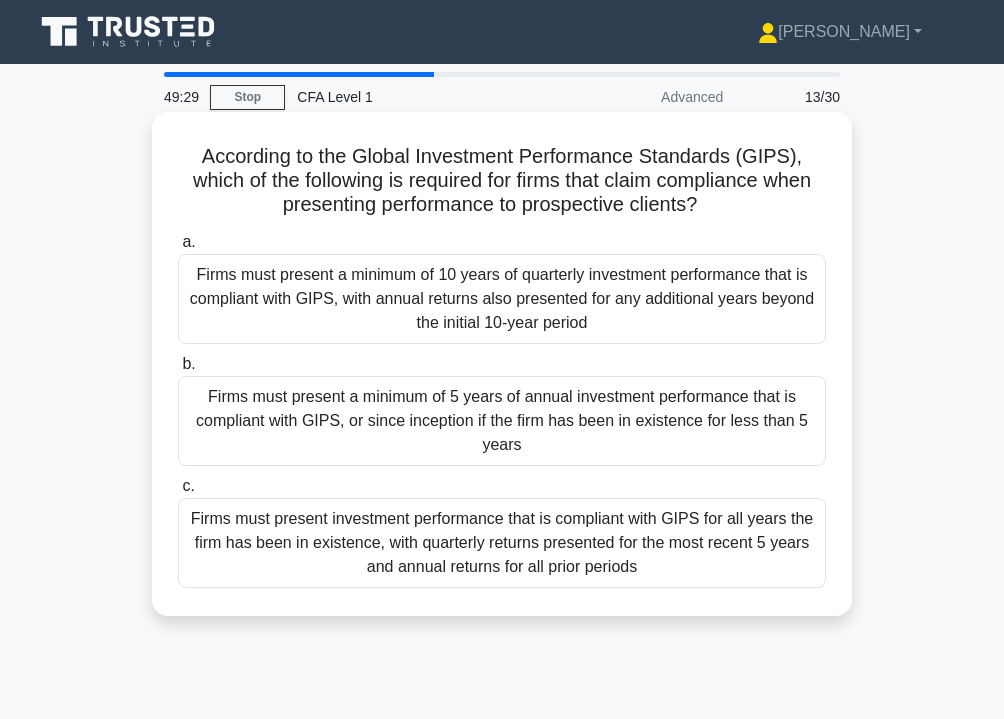 drag, startPoint x: 179, startPoint y: 149, endPoint x: 642, endPoint y: 581, distance: 633.24005 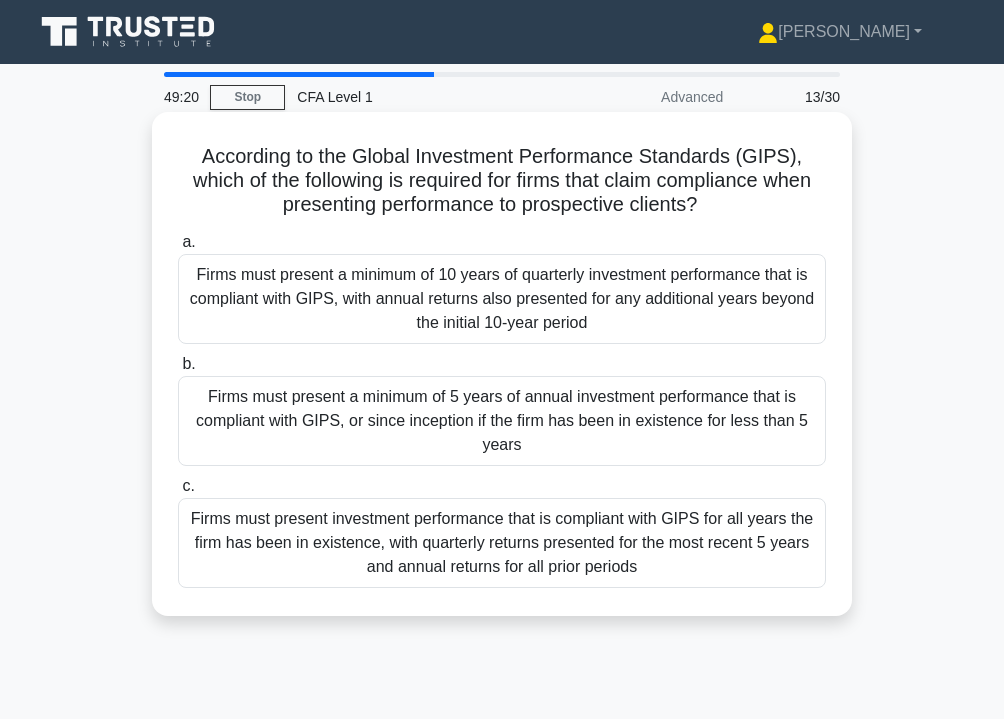 click on "Firms must present a minimum of 5 years of annual investment performance that is compliant with GIPS, or since inception if the firm has been in existence for less than 5 years" at bounding box center (502, 421) 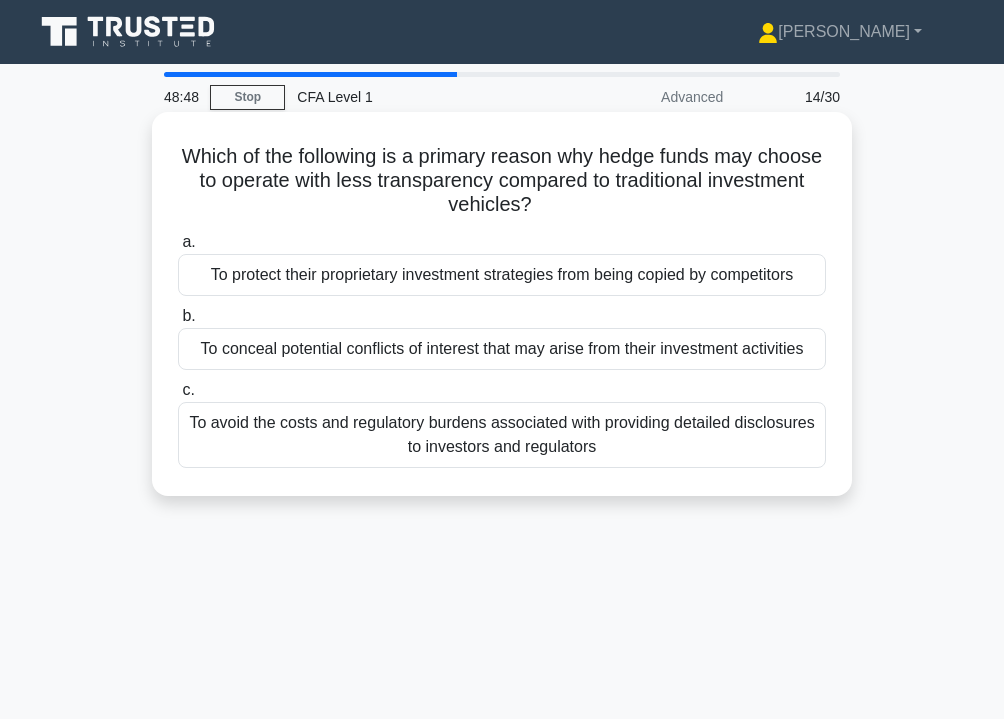 drag, startPoint x: 181, startPoint y: 153, endPoint x: 600, endPoint y: 447, distance: 511.8564 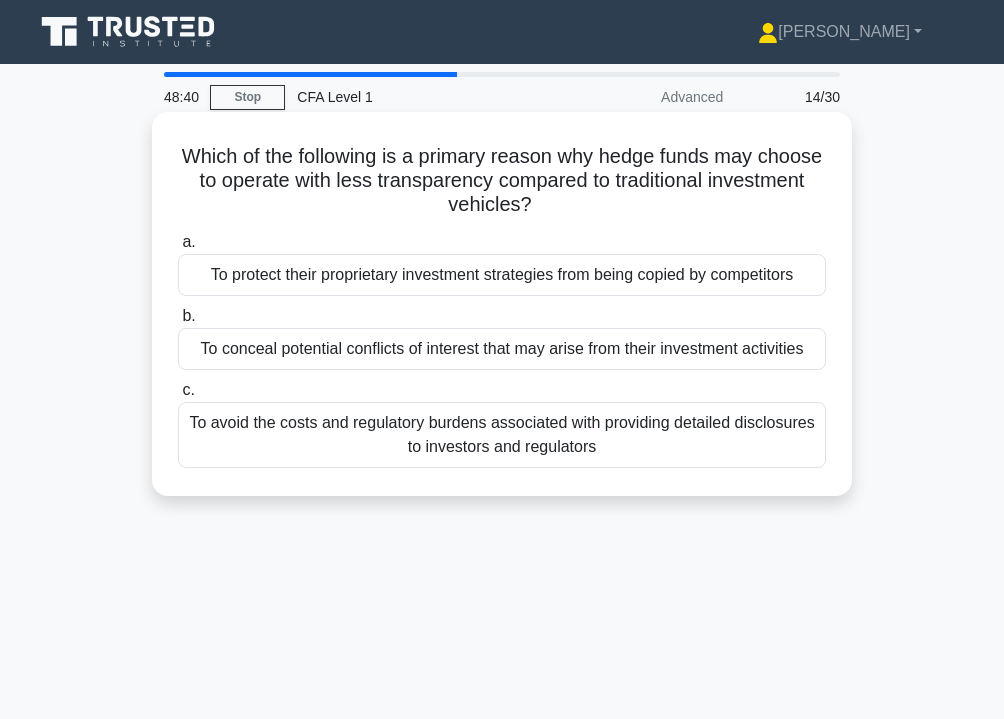 click on "To protect their proprietary investment strategies from being copied by competitors" at bounding box center [502, 275] 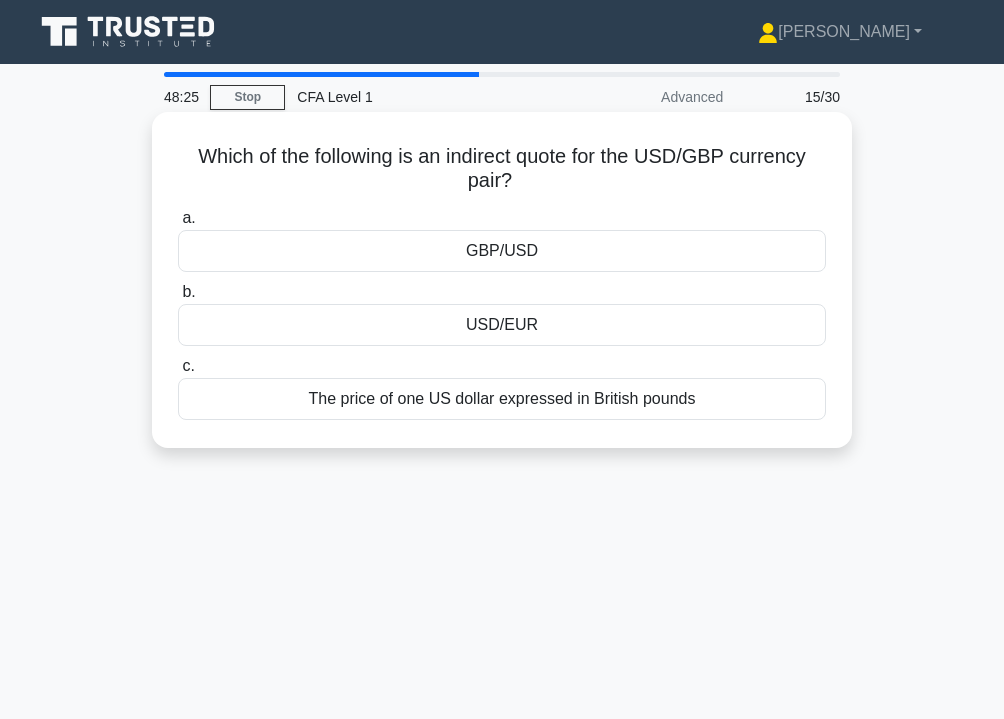 click on "The price of one US dollar expressed in British pounds" at bounding box center [502, 399] 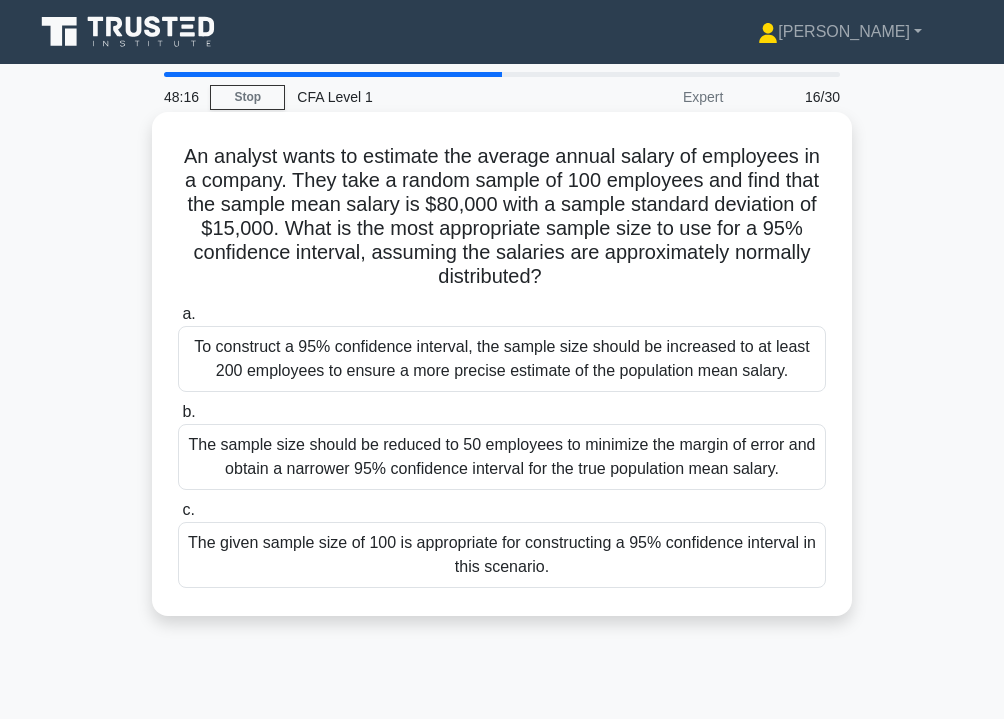 drag, startPoint x: 177, startPoint y: 152, endPoint x: 551, endPoint y: 278, distance: 394.65427 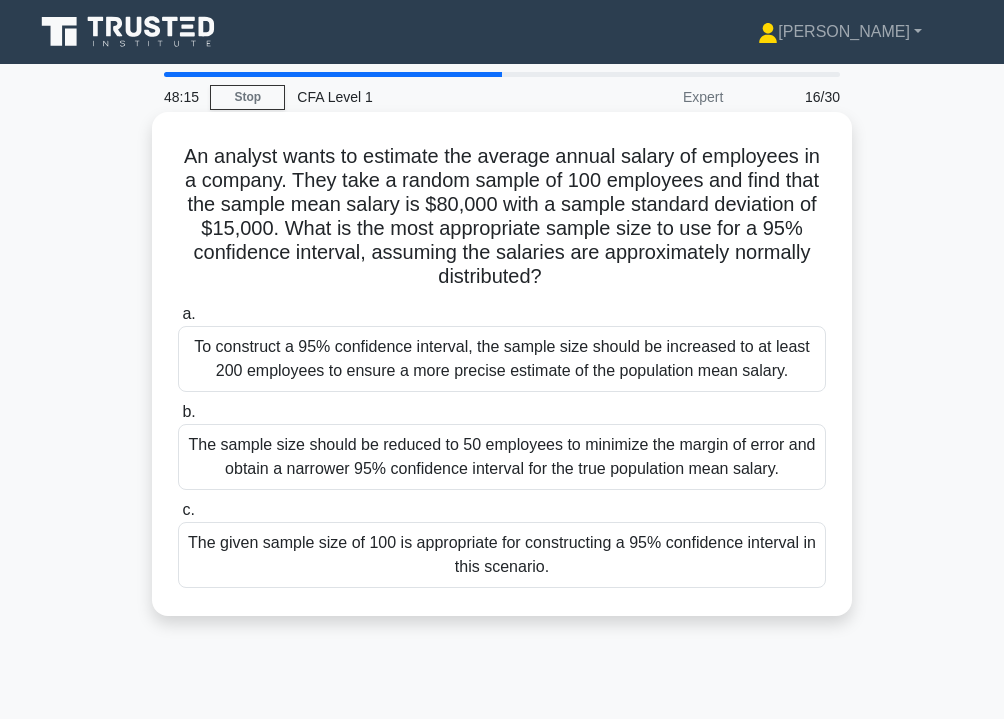 copy on "An analyst wants to estimate the average annual salary of employees in a company. They take a random sample of 100 employees and find that the sample mean salary is $80,000 with a sample standard deviation of $15,000. What is the most appropriate sample size to use for a 95% confidence interval, assuming the salaries are approximately normally distributed?" 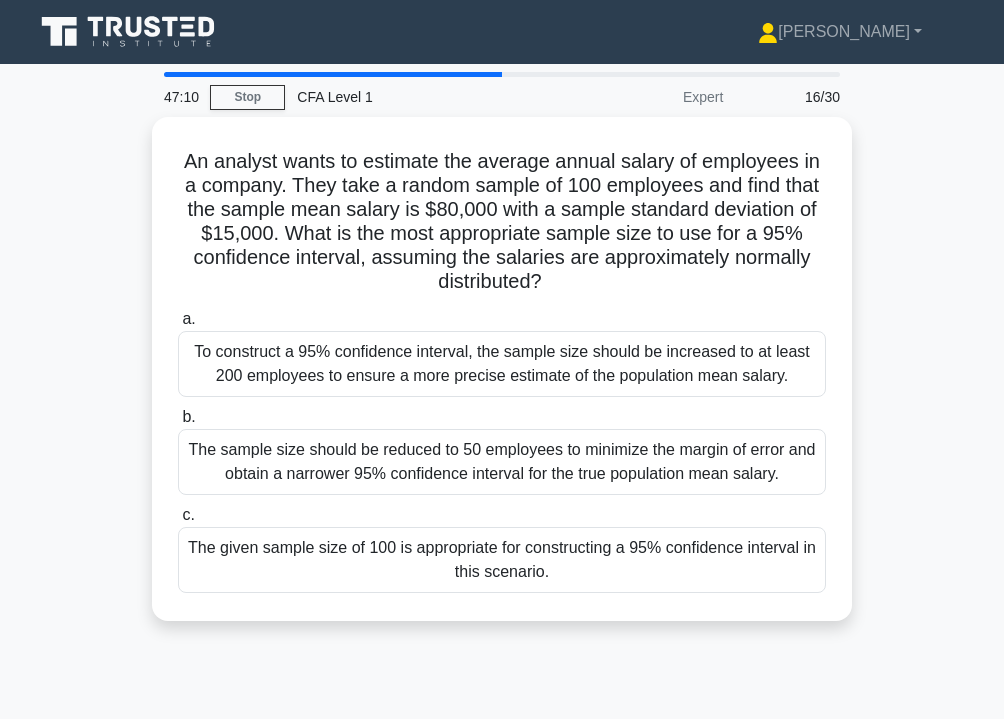click on "An analyst wants to estimate the average annual salary of employees in a company. They take a random sample of 100 employees and find that the sample mean salary is $80,000 with a sample standard deviation of $15,000. What is the most appropriate sample size to use for a 95% confidence interval, assuming the salaries are approximately normally distributed?
.spinner_0XTQ{transform-origin:center;animation:spinner_y6GP .75s linear infinite}@keyframes spinner_y6GP{100%{transform:rotate(360deg)}}
a.
b. c." at bounding box center [502, 381] 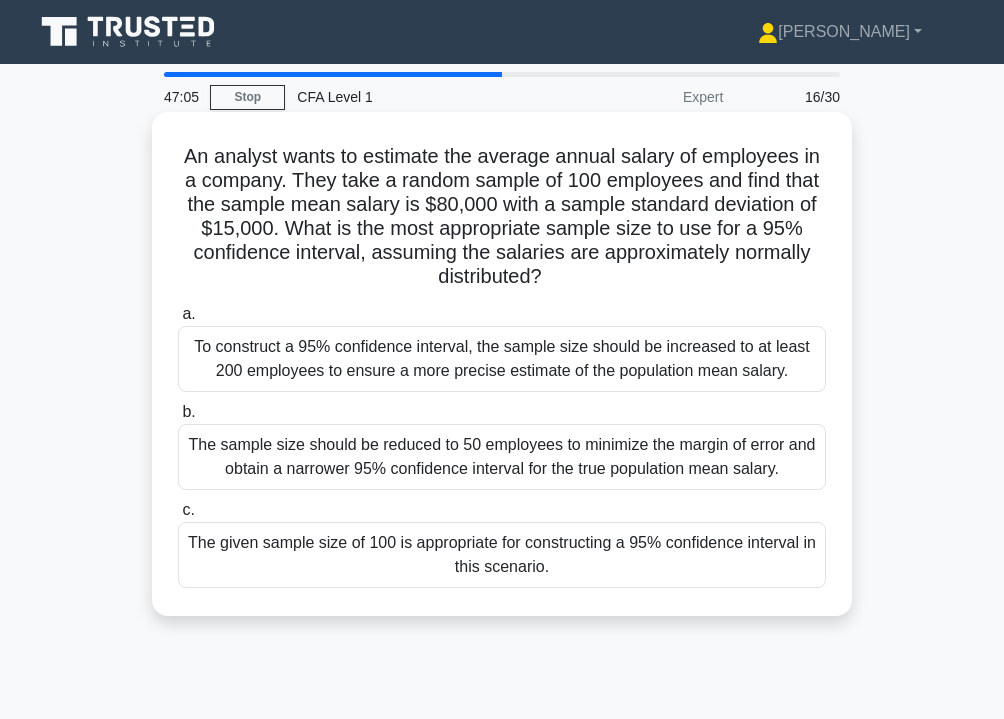 click on "The given sample size of 100 is appropriate for constructing a 95% confidence interval in this scenario." at bounding box center (502, 555) 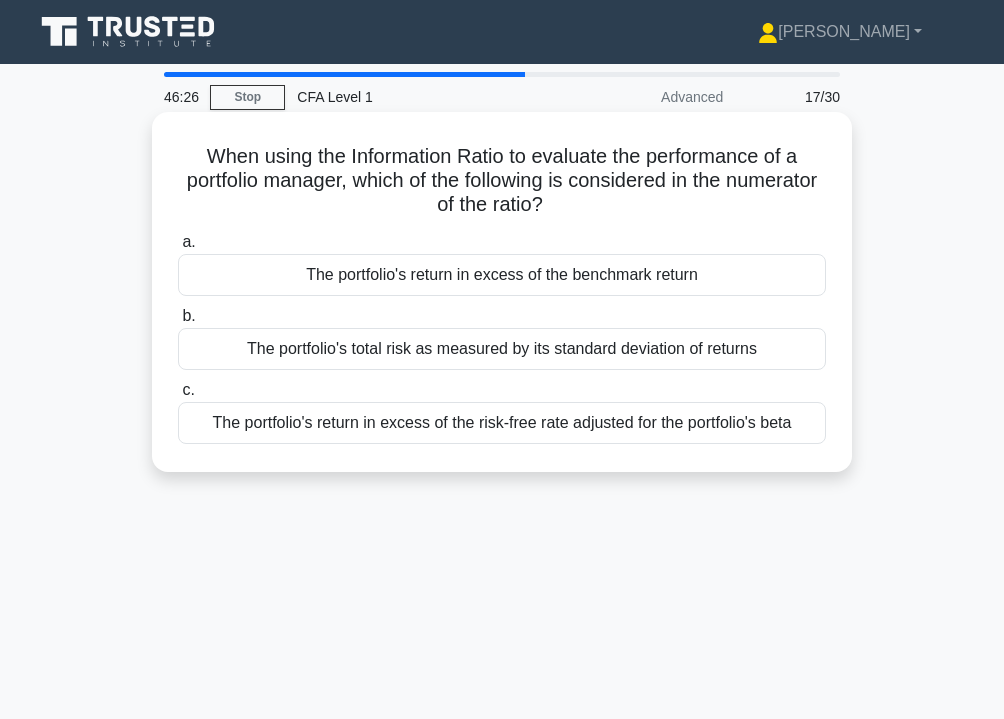 click on "The portfolio's return in excess of the benchmark return" at bounding box center [502, 275] 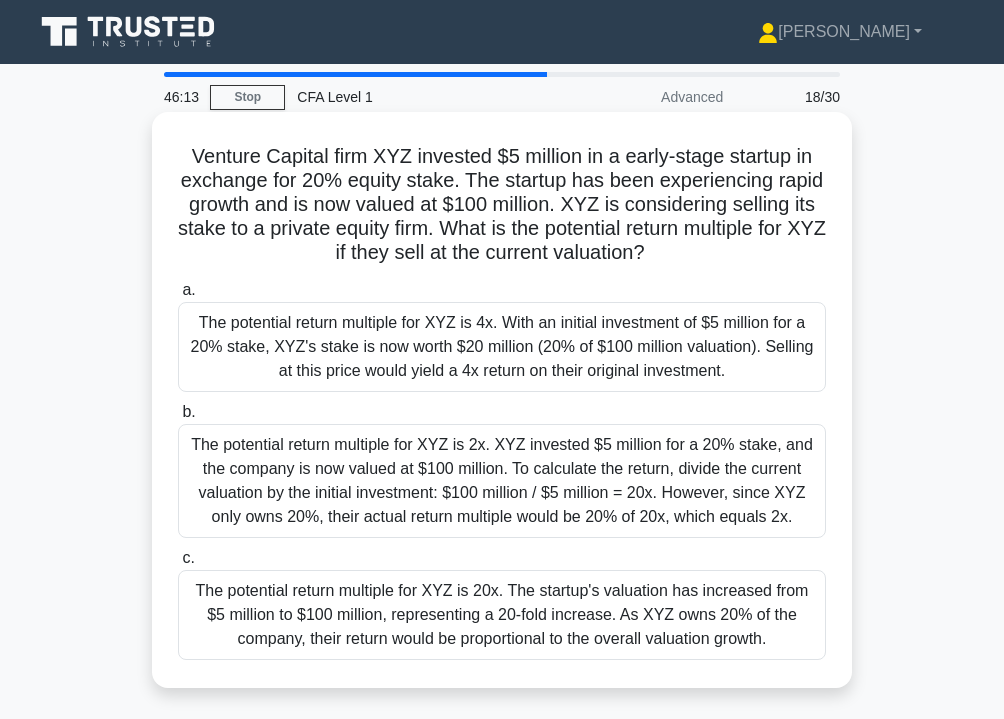 drag, startPoint x: 192, startPoint y: 152, endPoint x: 667, endPoint y: 258, distance: 486.6837 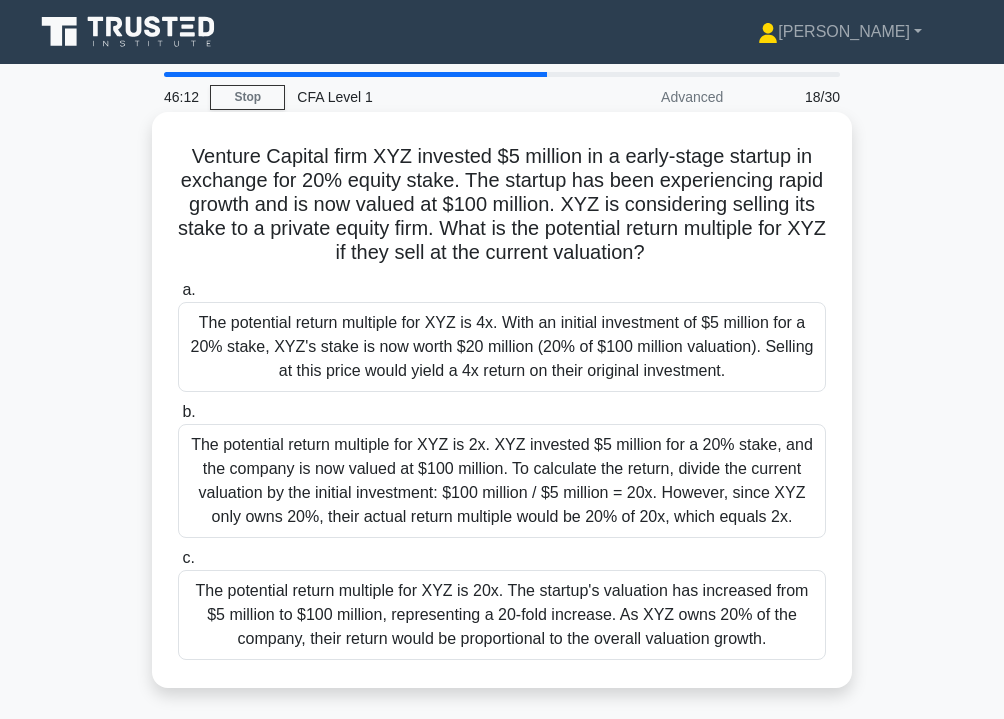copy on "Venture Capital firm XYZ invested $5 million in a early-stage startup in exchange for 20% equity stake. The startup has been experiencing rapid growth and is now valued at $100 million. XYZ is considering selling its stake to a private equity firm. What is the potential return multiple for XYZ if they sell at the current valuation?" 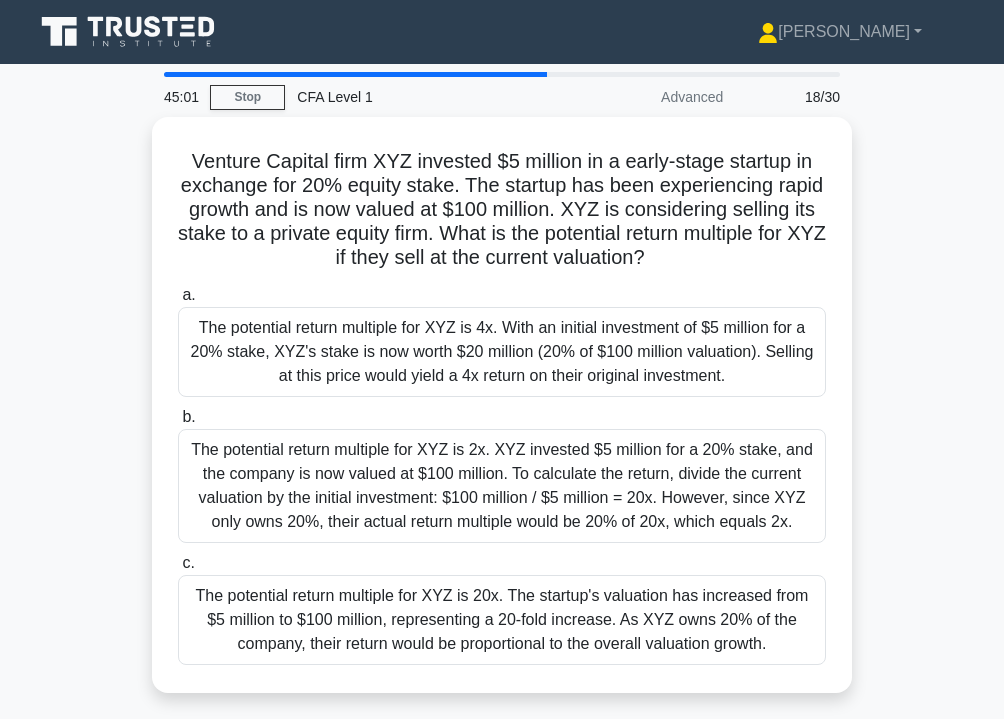 click on "Venture Capital firm XYZ invested $5 million in a early-stage startup in exchange for 20% equity stake. The startup has been experiencing rapid growth and is now valued at $100 million. XYZ is considering selling its stake to a private equity firm. What is the potential return multiple for XYZ if they sell at the current valuation?
.spinner_0XTQ{transform-origin:center;animation:spinner_y6GP .75s linear infinite}@keyframes spinner_y6GP{100%{transform:rotate(360deg)}}
a." at bounding box center (502, 417) 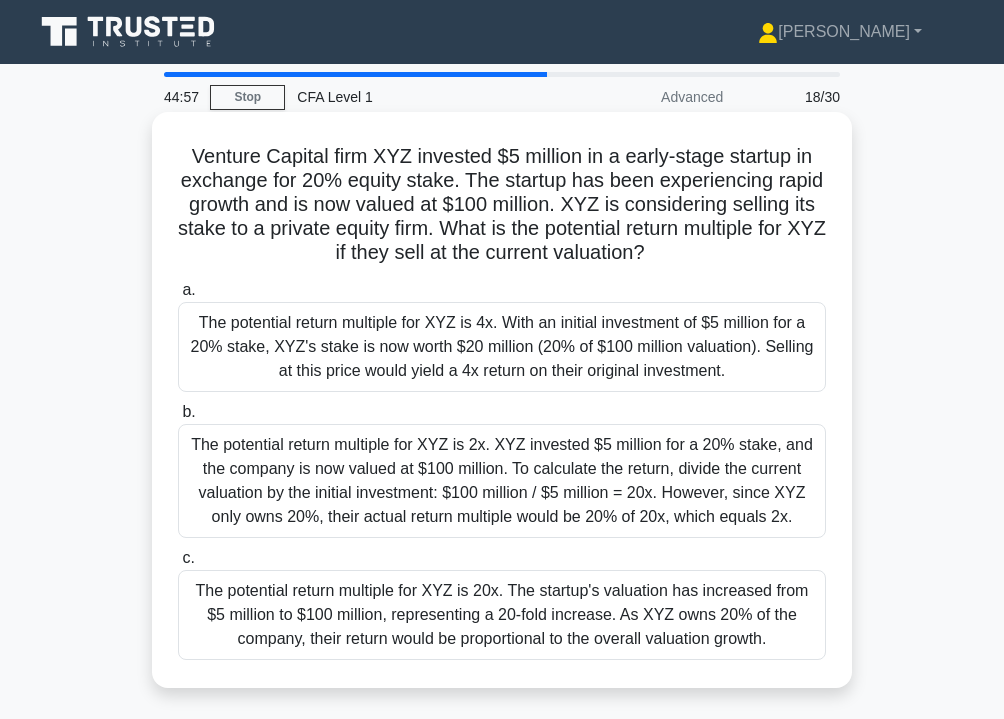 click on "The potential return multiple for XYZ is 4x. With an initial investment of $5 million for a 20% stake, XYZ's stake is now worth $20 million (20% of $100 million valuation). Selling at this price would yield a 4x return on their original investment." at bounding box center (502, 347) 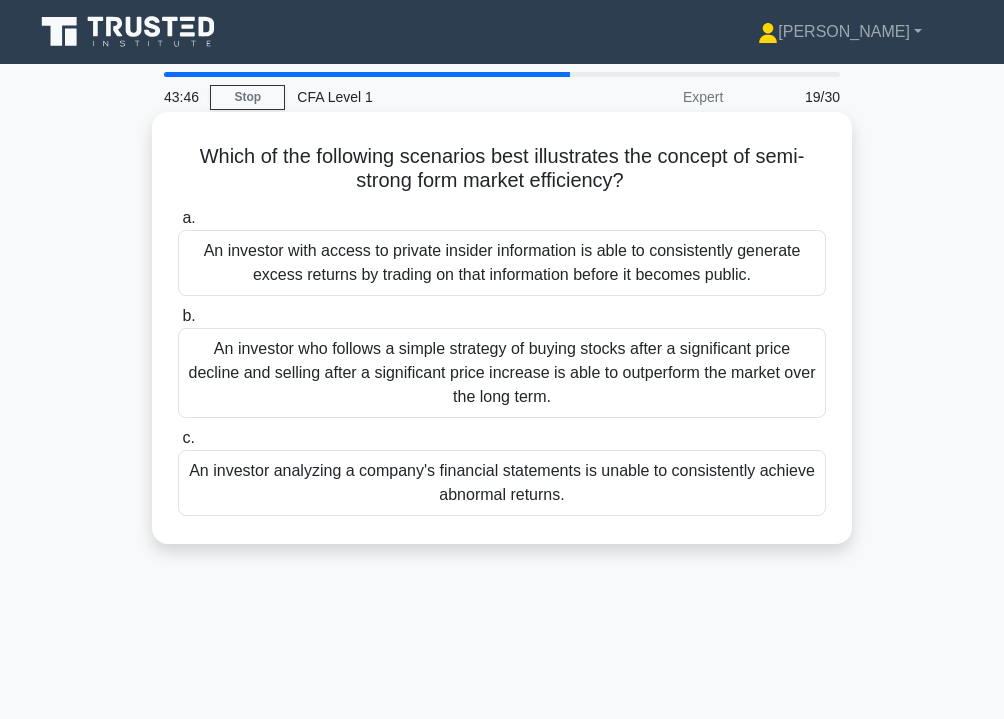 drag, startPoint x: 199, startPoint y: 149, endPoint x: 565, endPoint y: 502, distance: 508.49286 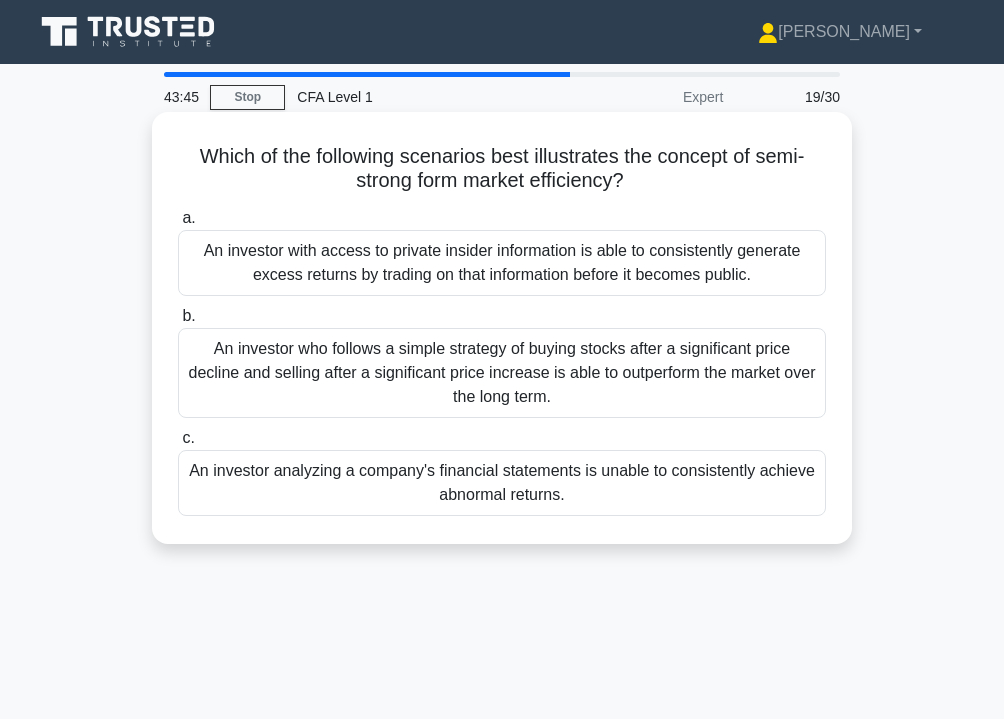 copy on "Which of the following scenarios best illustrates the concept of semi-strong form market efficiency?
.spinner_0XTQ{transform-origin:center;animation:spinner_y6GP .75s linear infinite}@keyframes spinner_y6GP{100%{transform:rotate(360deg)}}
a.
An investor with access to private insider information is able to consistently generate excess returns by trading on that information before it becomes public.
b.
An investor who follows a simple strategy of buying stocks after a significant price decline and selling after a significant price increase is able to outperform the market over the long term.
c.
An investor analyzing a company's financial statements is unable to consistently achieve abnormal returns." 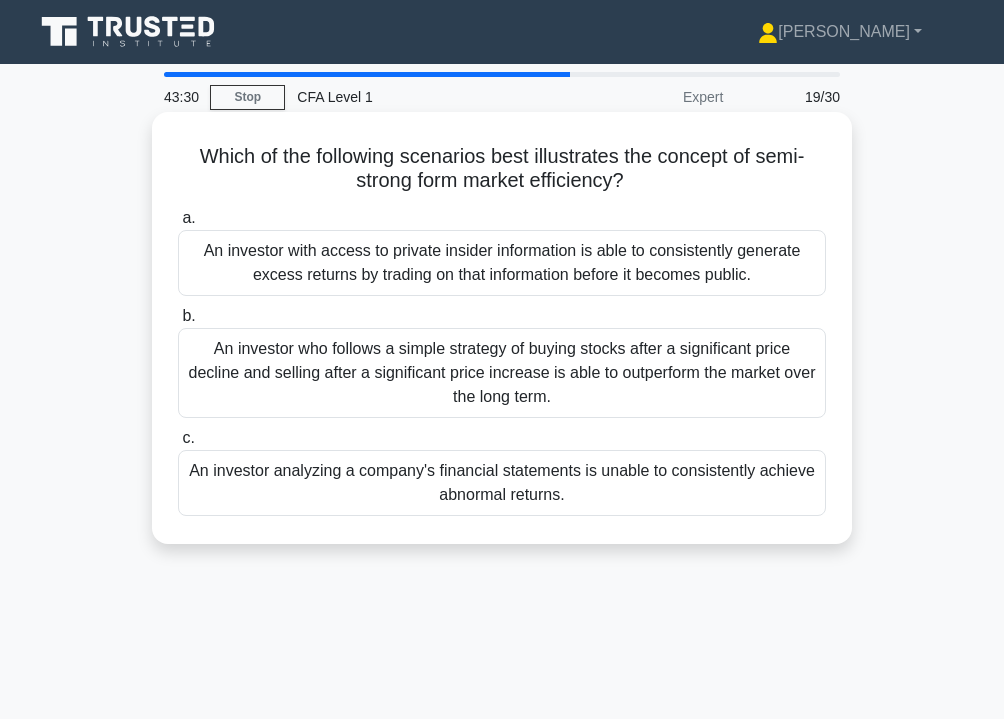 click on "An investor analyzing a company's financial statements is unable to consistently achieve abnormal returns." at bounding box center [502, 483] 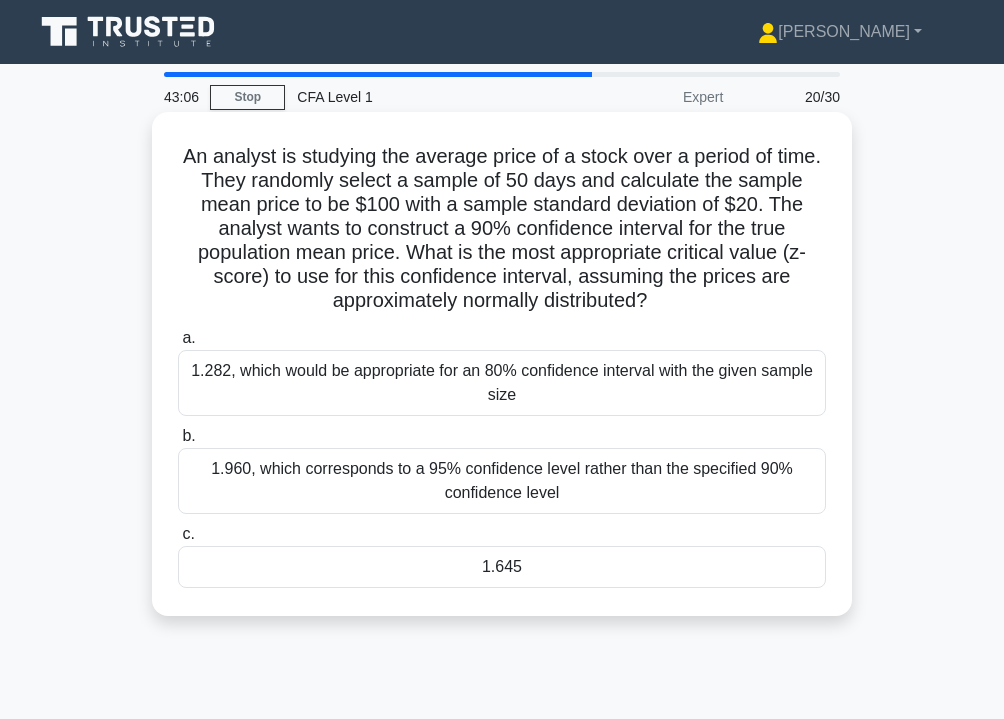 click on "1.645" at bounding box center [502, 567] 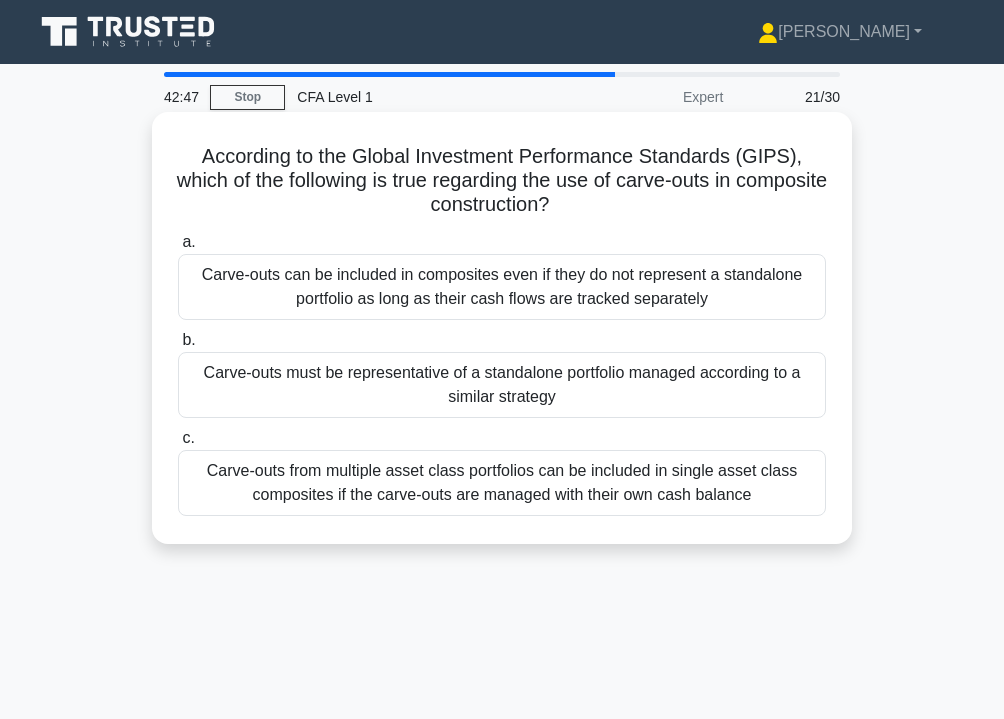 drag, startPoint x: 172, startPoint y: 151, endPoint x: 754, endPoint y: 490, distance: 673.53174 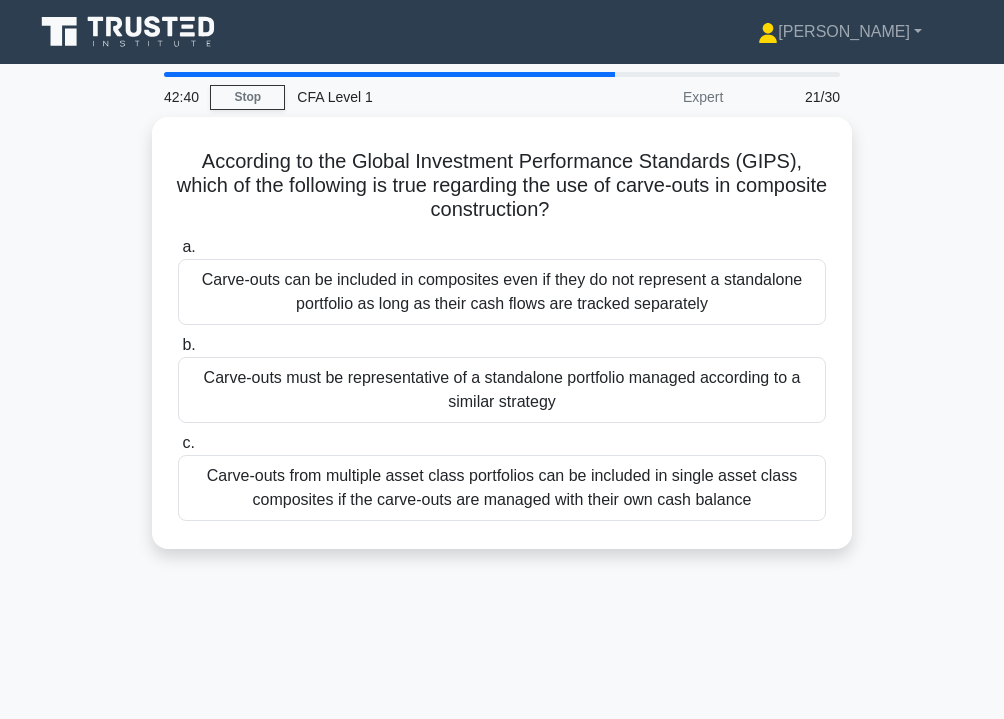 click on "42:40
Stop
CFA Level 1
Expert
21/30
According to the Global Investment Performance Standards (GIPS), which of the following is true regarding the use of carve-outs in composite construction?
.spinner_0XTQ{transform-origin:center;animation:spinner_y6GP .75s linear infinite}@keyframes spinner_y6GP{100%{transform:rotate(360deg)}}
a.
b. c." at bounding box center (502, 572) 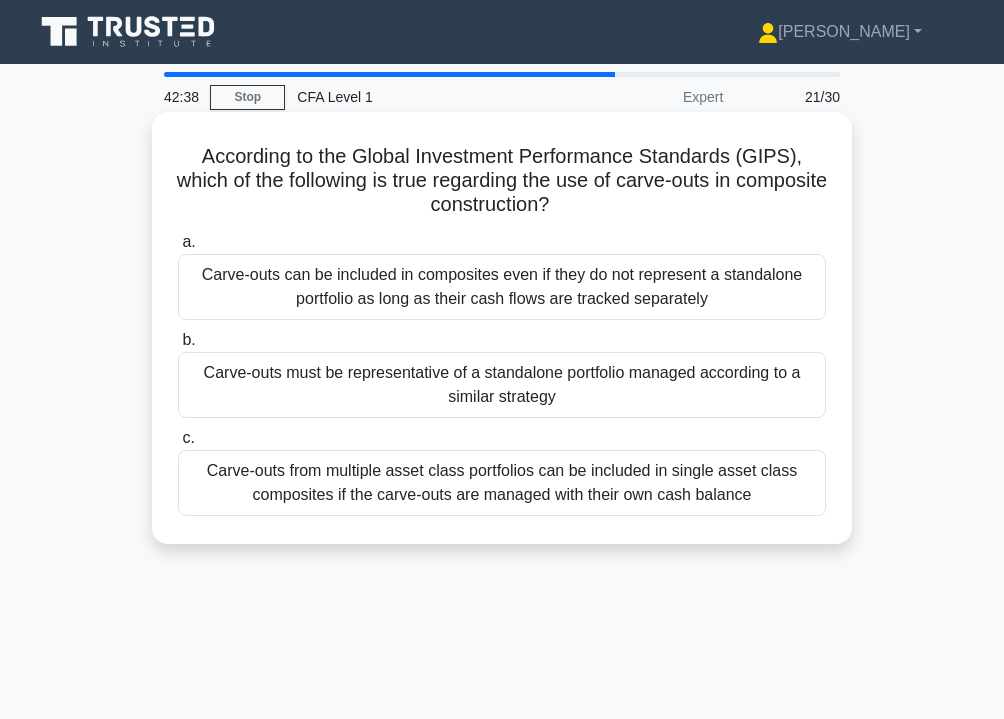 click on "Carve-outs from multiple asset class portfolios can be included in single asset class composites if the carve-outs are managed with their own cash balance" at bounding box center [502, 483] 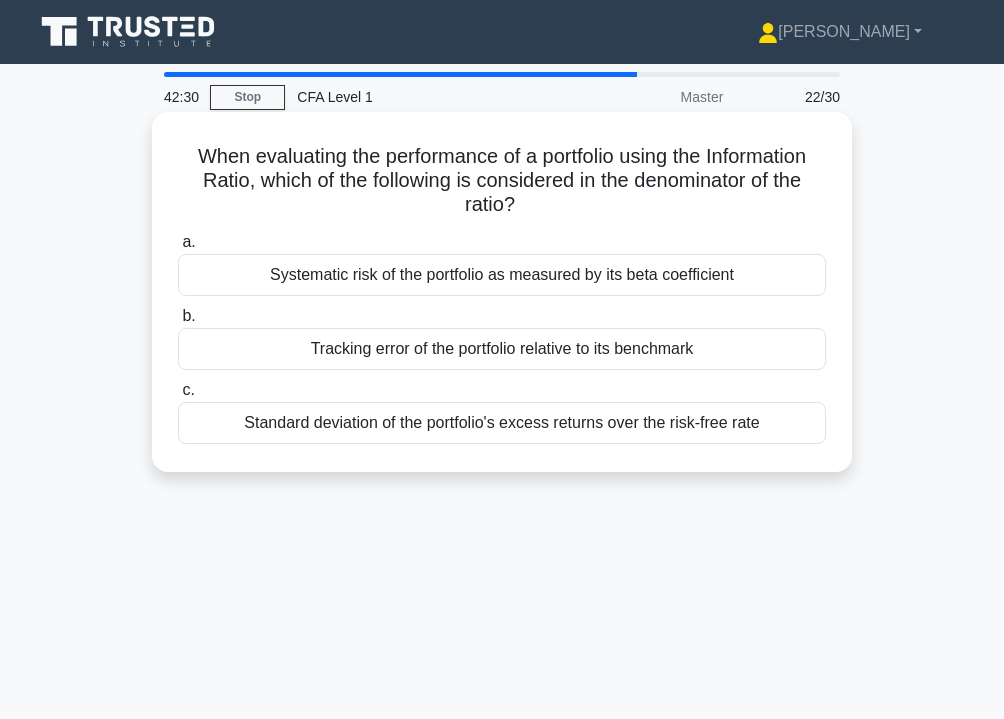 click on "Tracking error of the portfolio relative to its benchmark" at bounding box center [502, 349] 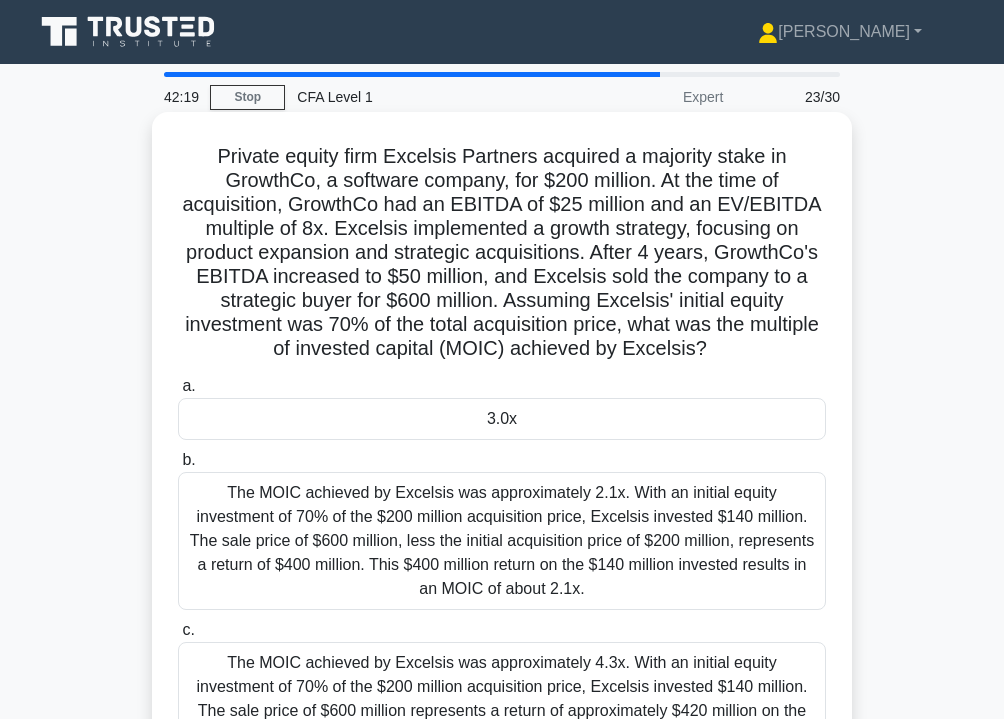 drag, startPoint x: 220, startPoint y: 155, endPoint x: 701, endPoint y: 352, distance: 519.7788 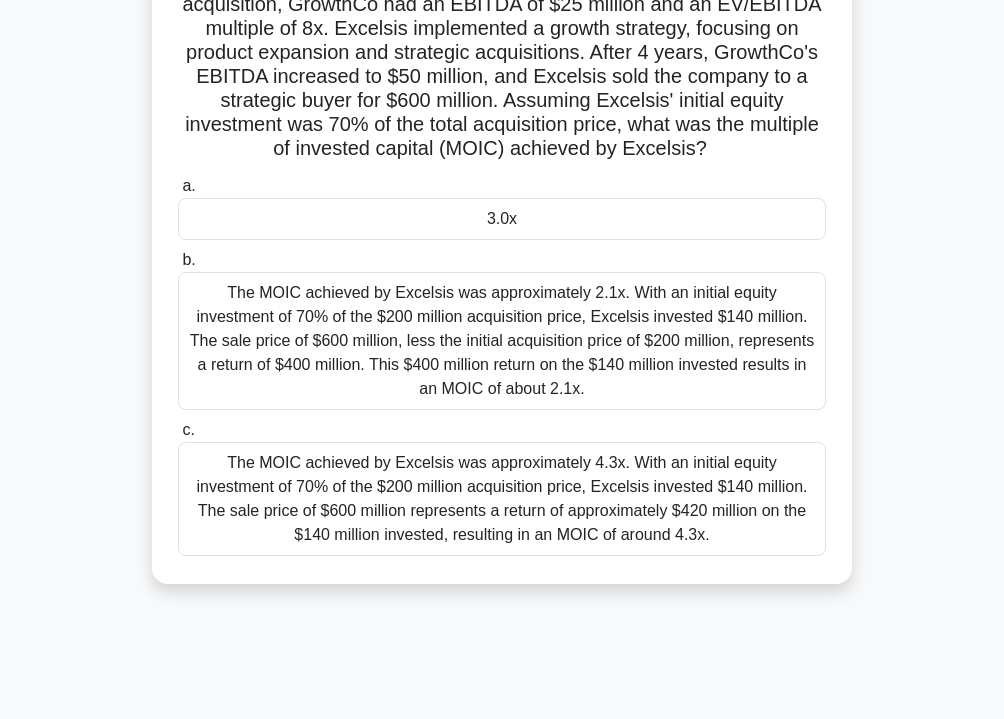 scroll, scrollTop: 224, scrollLeft: 0, axis: vertical 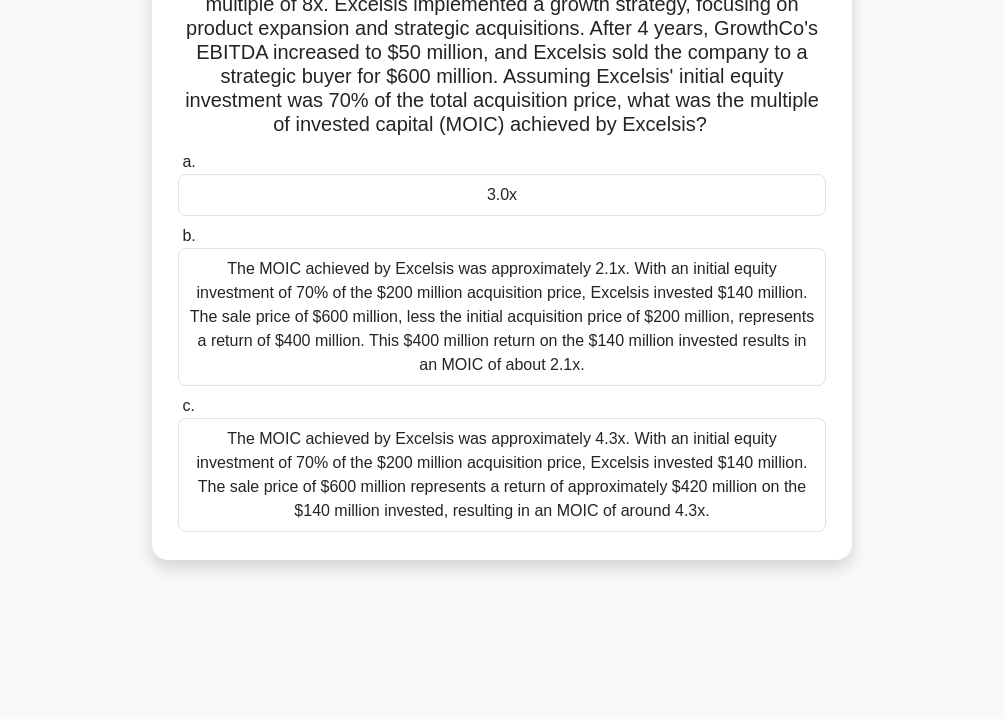 click on "The MOIC achieved by Excelsis was approximately 4.3x. With an initial equity investment of 70% of the $200 million acquisition price, Excelsis invested $140 million. The sale price of $600 million represents a return of approximately $420 million on the $140 million invested, resulting in an MOIC of around 4.3x." at bounding box center [502, 475] 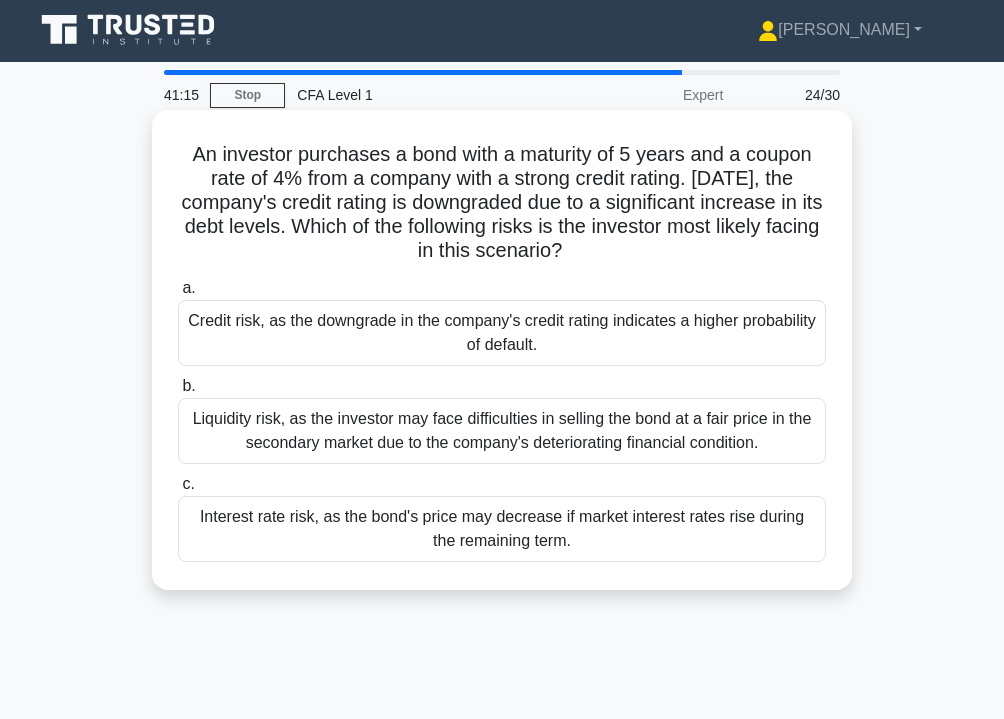 scroll, scrollTop: 0, scrollLeft: 0, axis: both 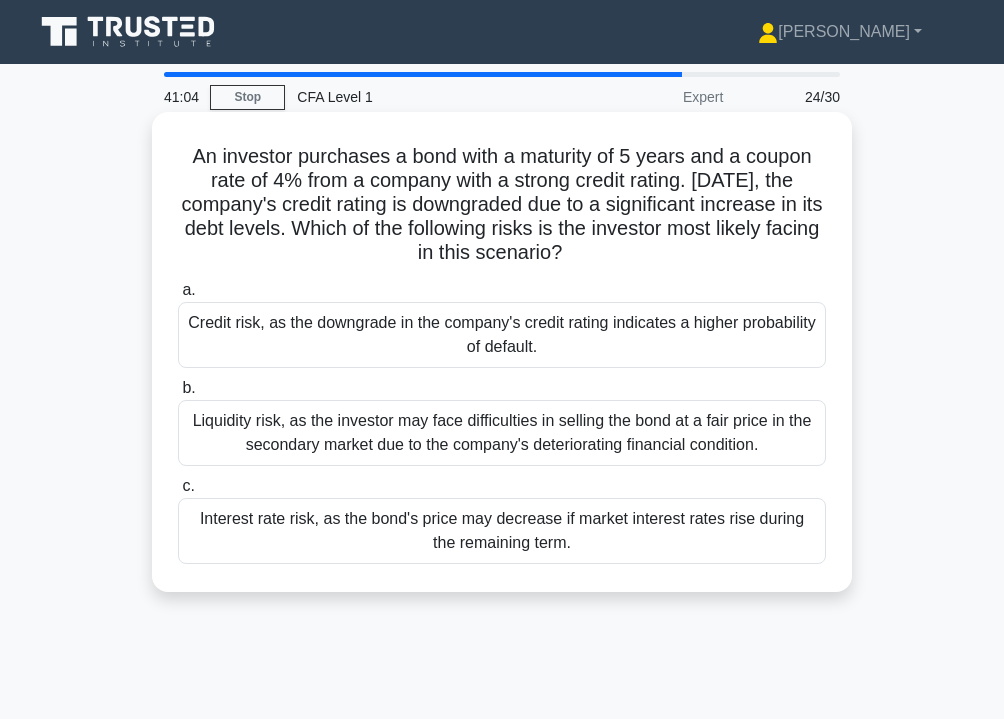 drag, startPoint x: 193, startPoint y: 156, endPoint x: 596, endPoint y: 536, distance: 553.90344 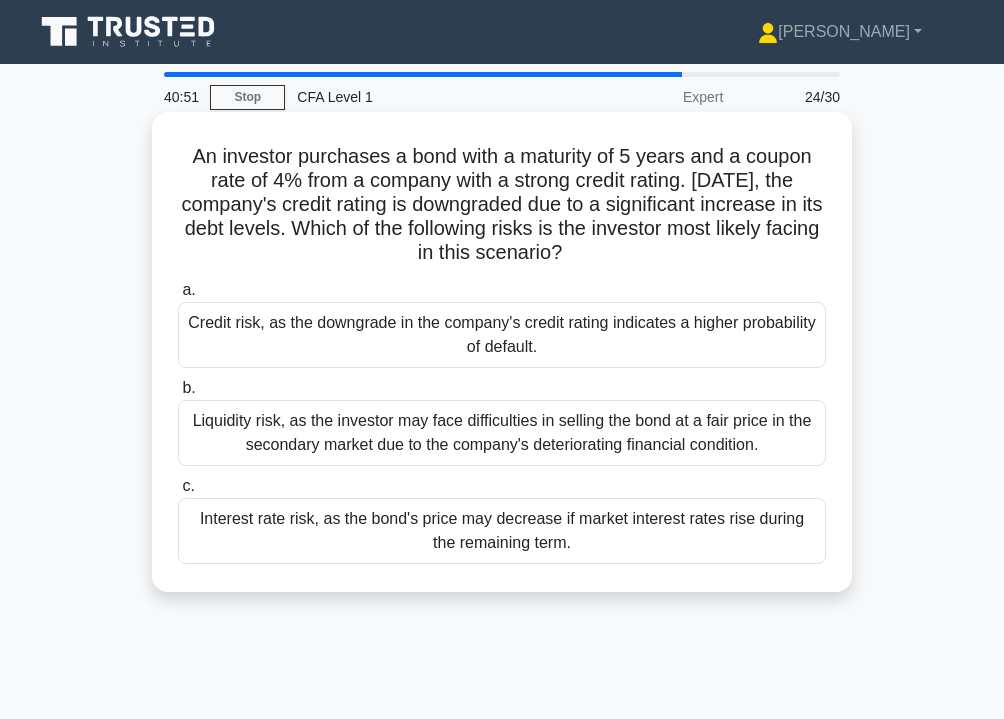 click on "Credit risk, as the downgrade in the company's credit rating indicates a higher probability of default." at bounding box center [502, 335] 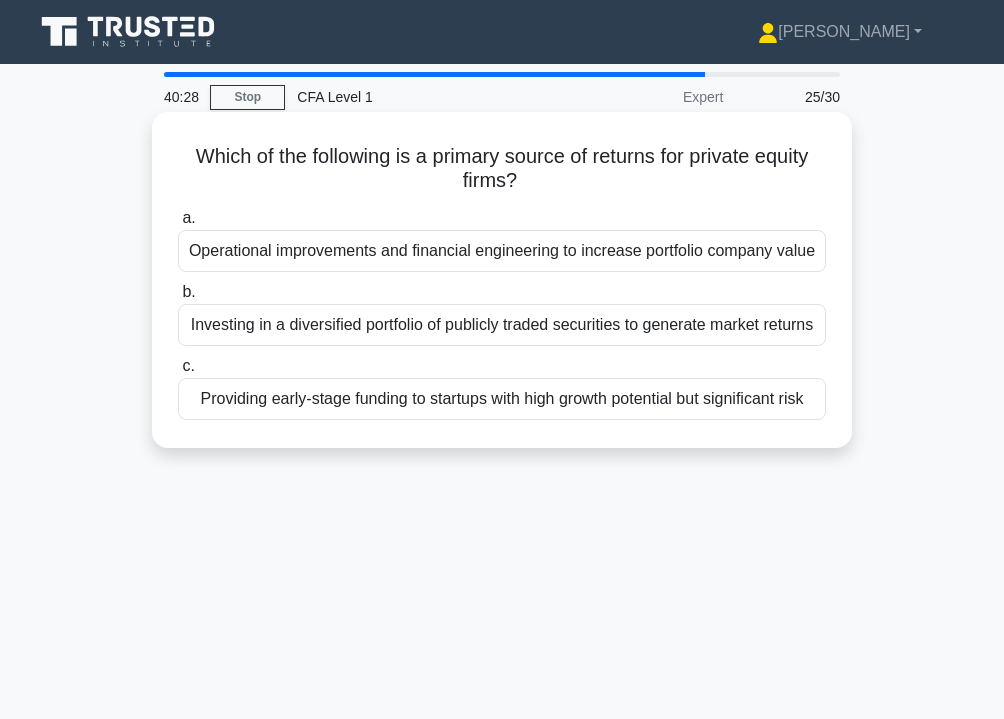 drag, startPoint x: 194, startPoint y: 151, endPoint x: 695, endPoint y: 394, distance: 556.82135 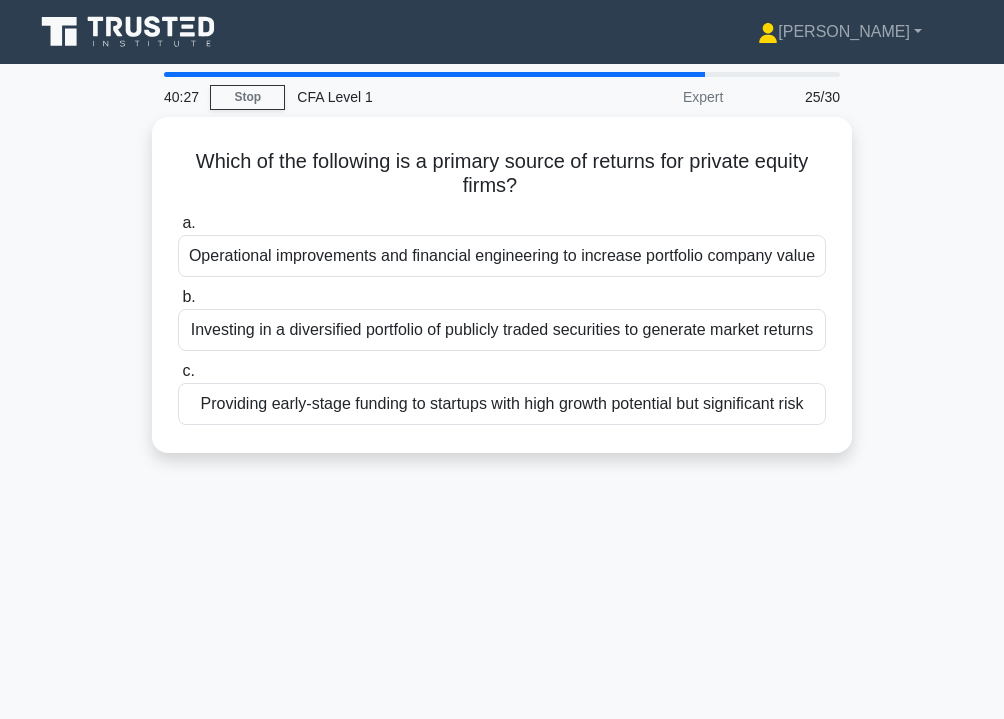 click on "Which of the following is a primary source of returns for private equity firms?
.spinner_0XTQ{transform-origin:center;animation:spinner_y6GP .75s linear infinite}@keyframes spinner_y6GP{100%{transform:rotate(360deg)}}
a.
Operational improvements and financial engineering to increase portfolio company value
b. c." at bounding box center (502, 297) 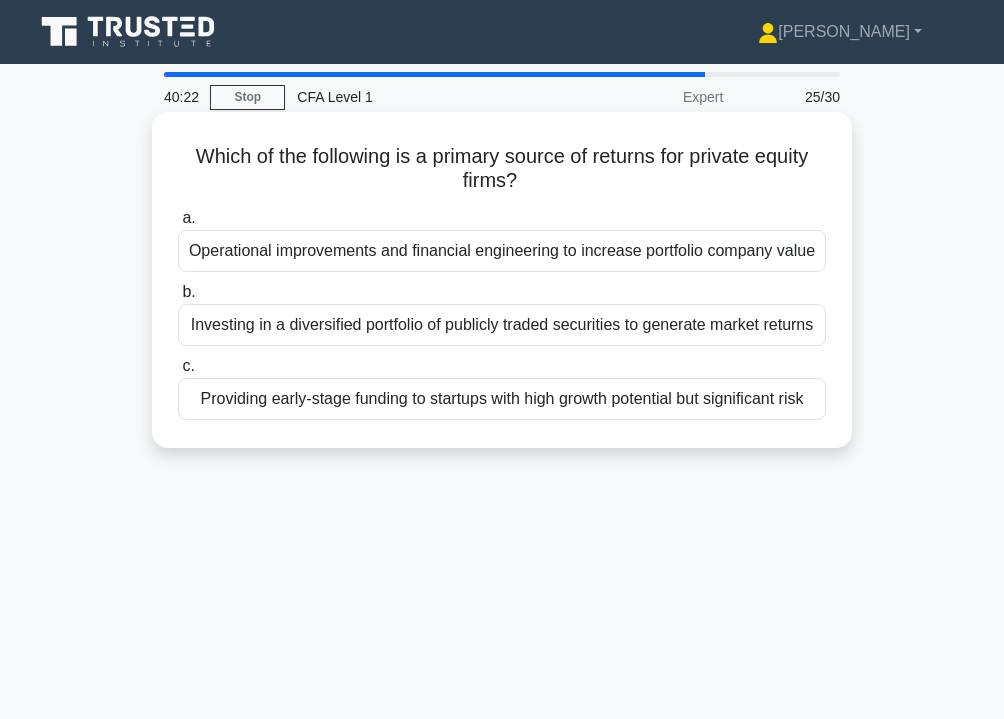 drag, startPoint x: 197, startPoint y: 153, endPoint x: 835, endPoint y: 413, distance: 688.9441 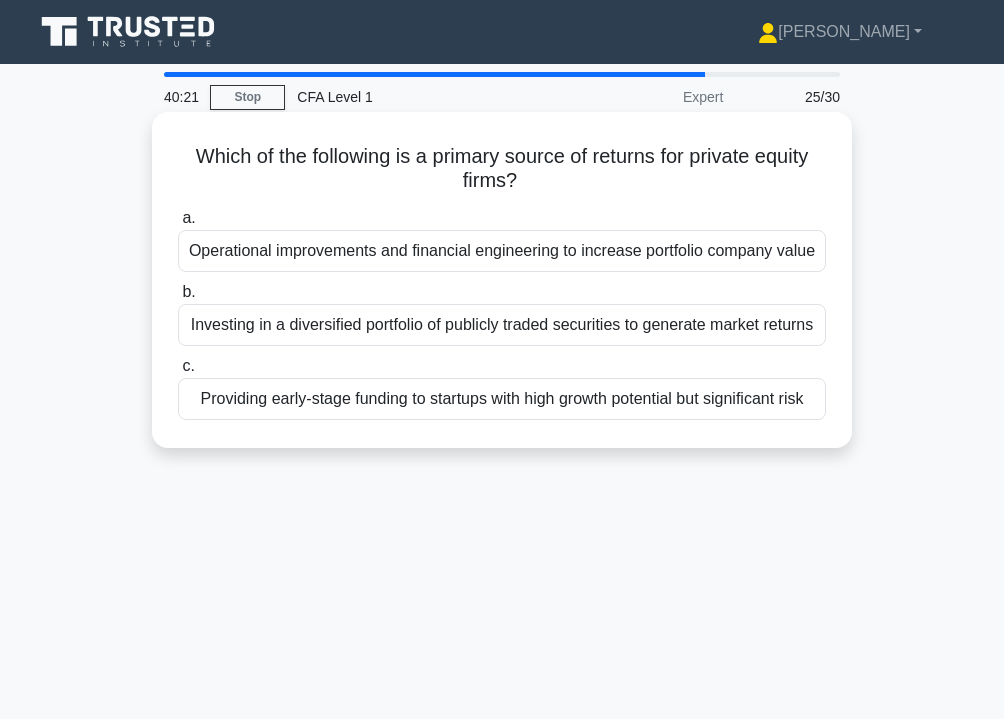 click on "Operational improvements and financial engineering to increase portfolio company value" at bounding box center [502, 251] 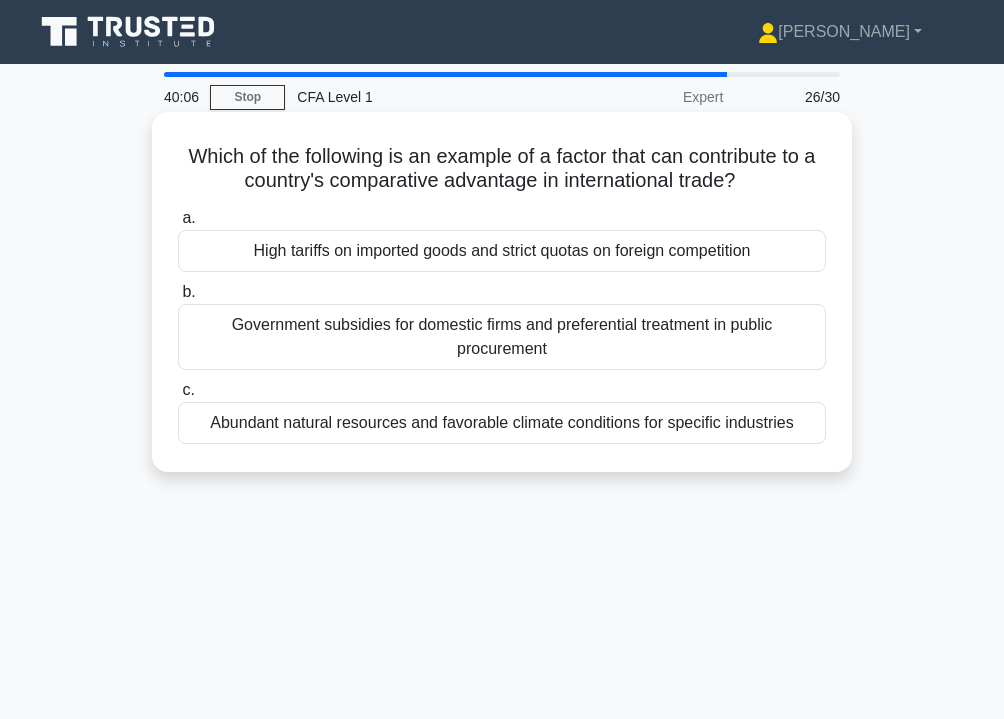 click on "Abundant natural resources and favorable climate conditions for specific industries" at bounding box center [502, 423] 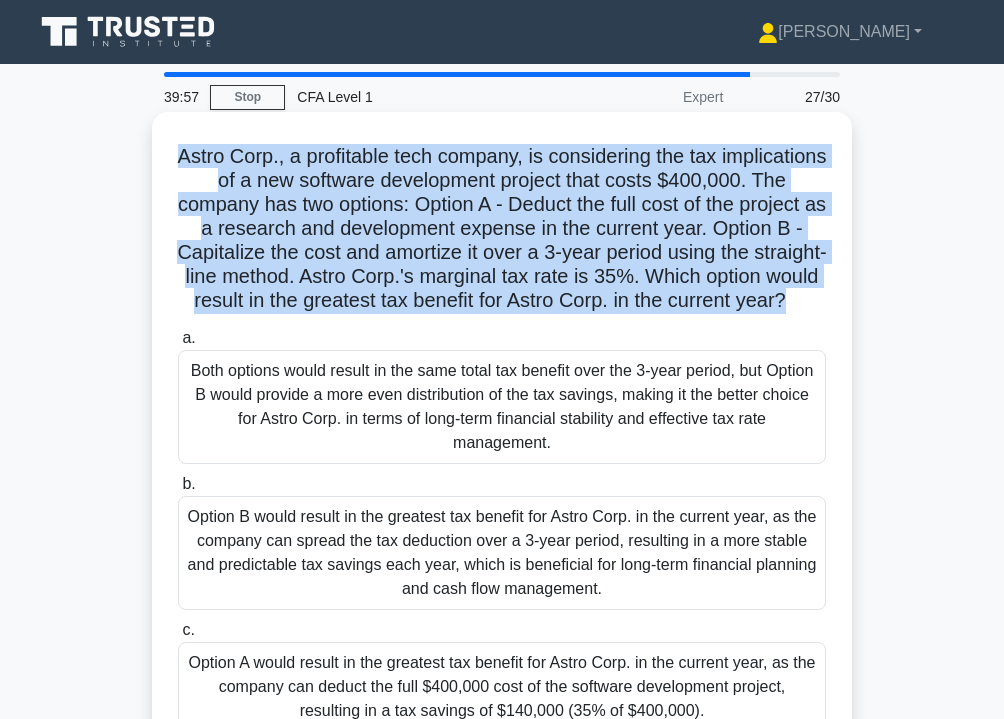 drag, startPoint x: 180, startPoint y: 156, endPoint x: 788, endPoint y: 312, distance: 627.6942 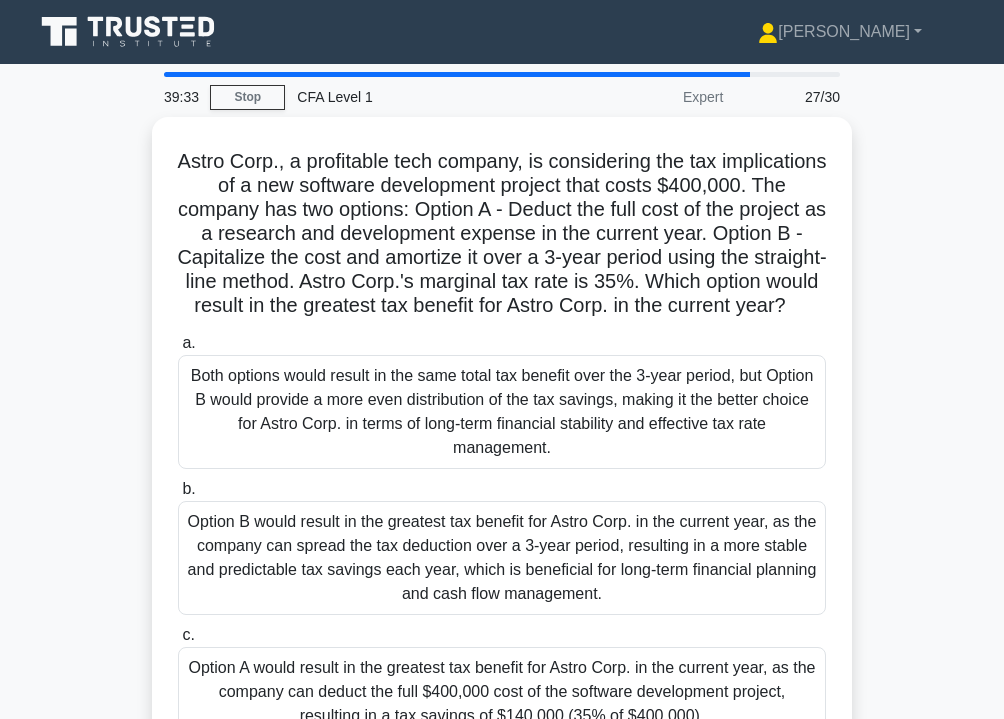 click on "Astro Corp., a profitable tech company, is considering the tax implications of a new software development project that costs $400,000. The company has two options: Option A - Deduct the full cost of the project as a research and development expense in the current year. Option B - Capitalize the cost and amortize it over a 3-year period using the straight-line method. Astro Corp.'s marginal tax rate is 35%. Which option would result in the greatest tax benefit for Astro Corp. in the current year?
.spinner_0XTQ{transform-origin:center;animation:spinner_y6GP .75s linear infinite}@keyframes spinner_y6GP{100%{transform:rotate(360deg)}}
a. b. c." at bounding box center [502, 453] 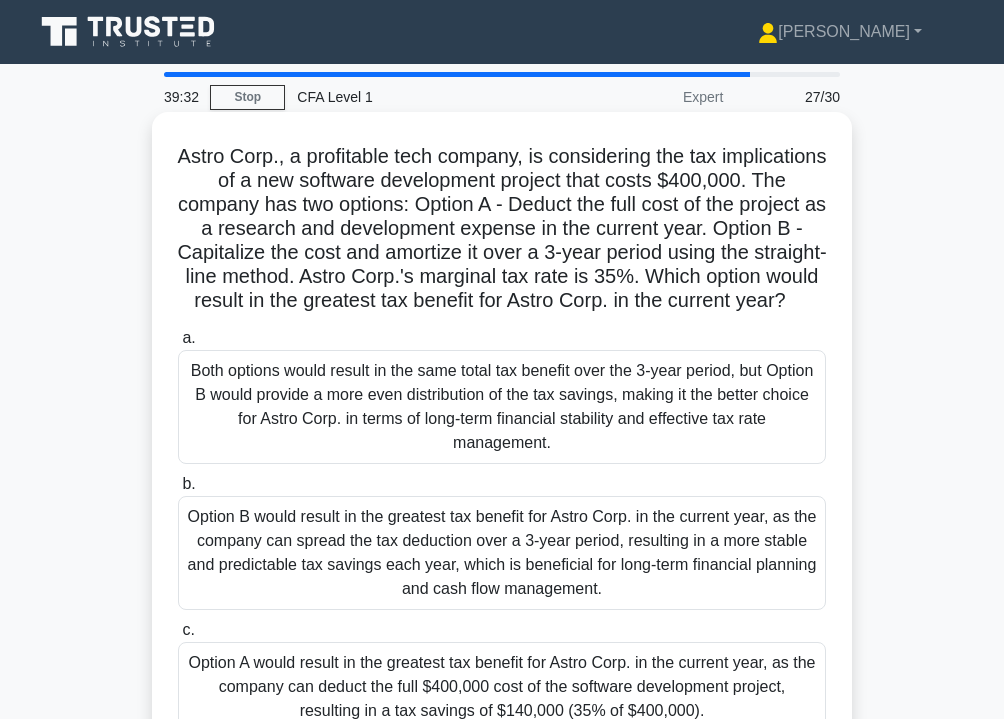 click on "Option A would result in the greatest tax benefit for Astro Corp. in the current year, as the company can deduct the full $400,000 cost of the software development project, resulting in a tax savings of $140,000 (35% of $400,000)." at bounding box center [502, 687] 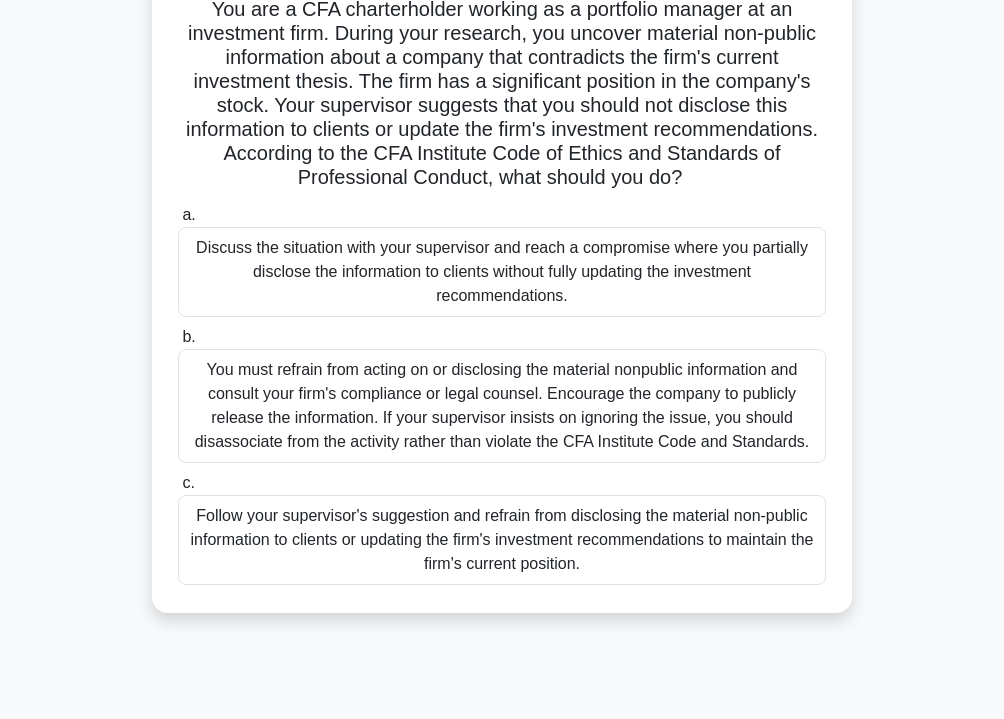 scroll, scrollTop: 151, scrollLeft: 0, axis: vertical 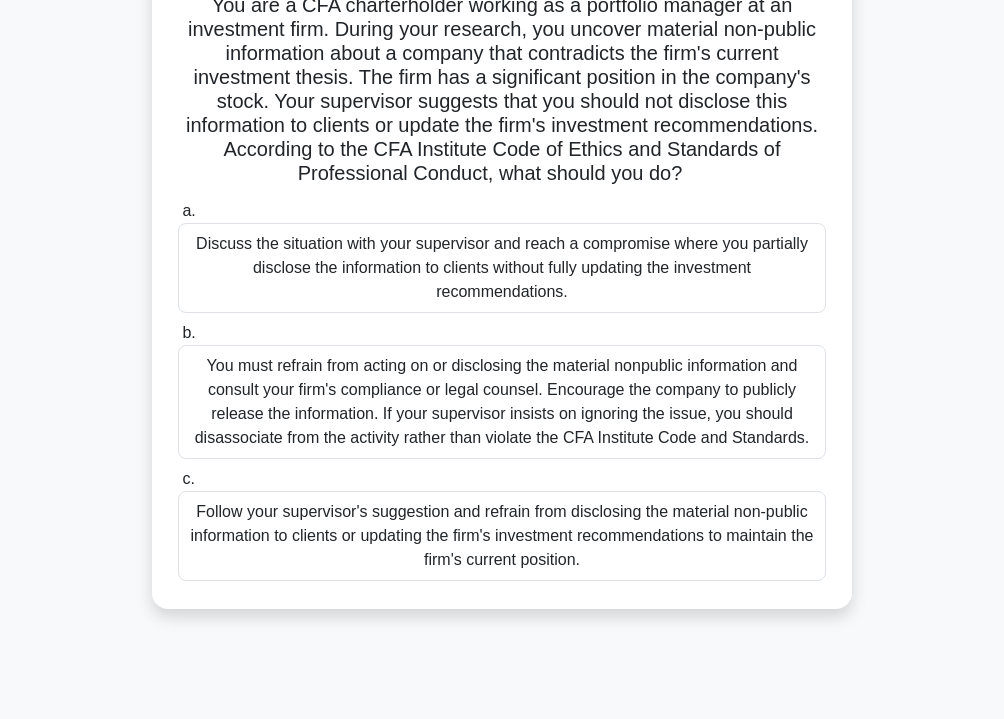 click on "You must refrain from acting on or disclosing the material nonpublic information and consult your firm's compliance or legal counsel. Encourage the company to publicly release the information. If your supervisor insists on ignoring the issue, you should disassociate from the activity rather than violate the CFA Institute Code and Standards." at bounding box center [502, 402] 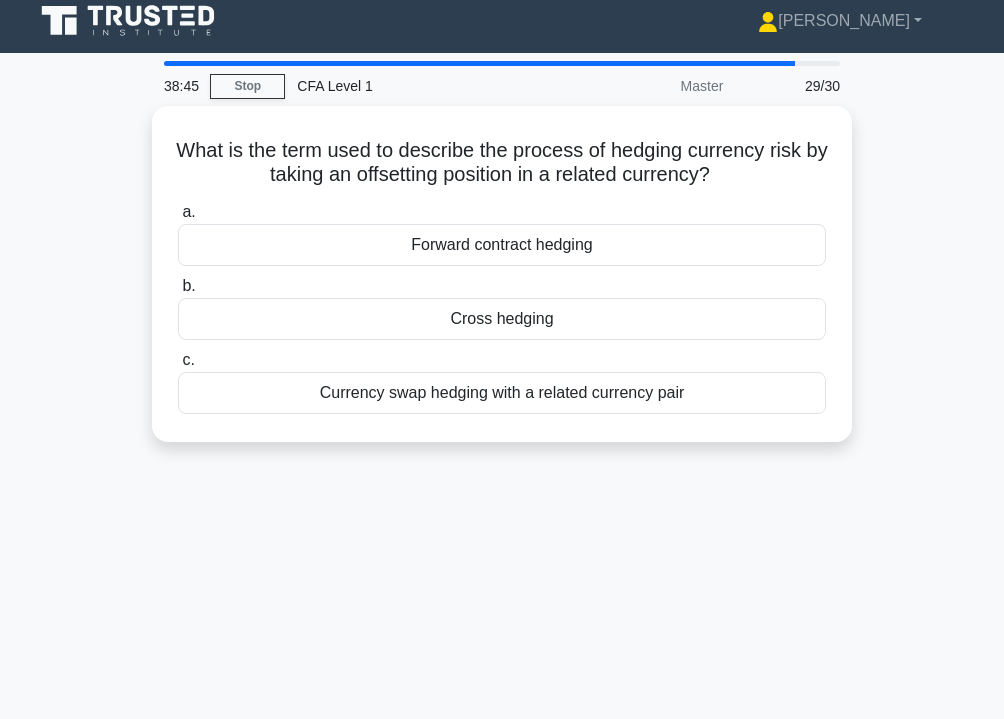scroll, scrollTop: 0, scrollLeft: 0, axis: both 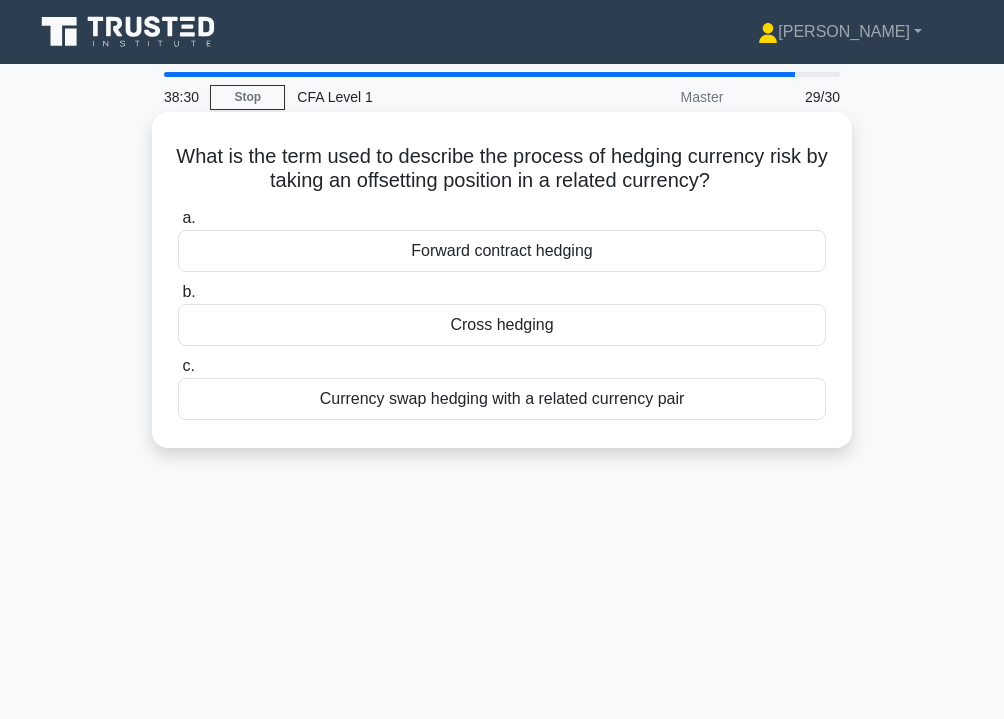 click on "Currency swap hedging with a related currency pair" at bounding box center [502, 399] 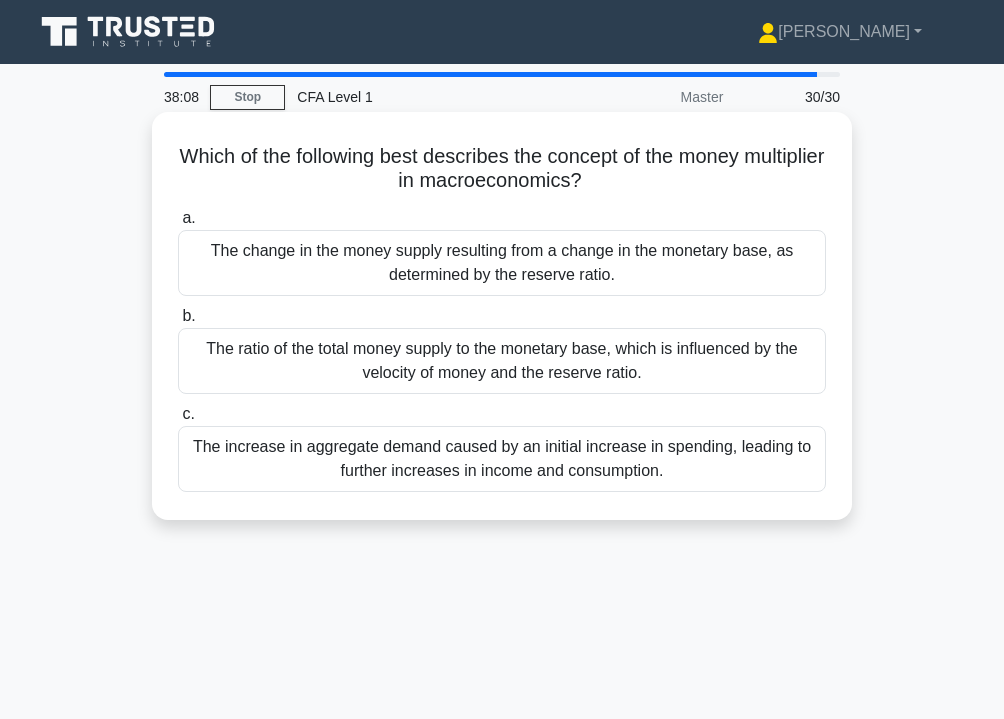 click on "The increase in aggregate demand caused by an initial increase in spending, leading to further increases in income and consumption." at bounding box center [502, 459] 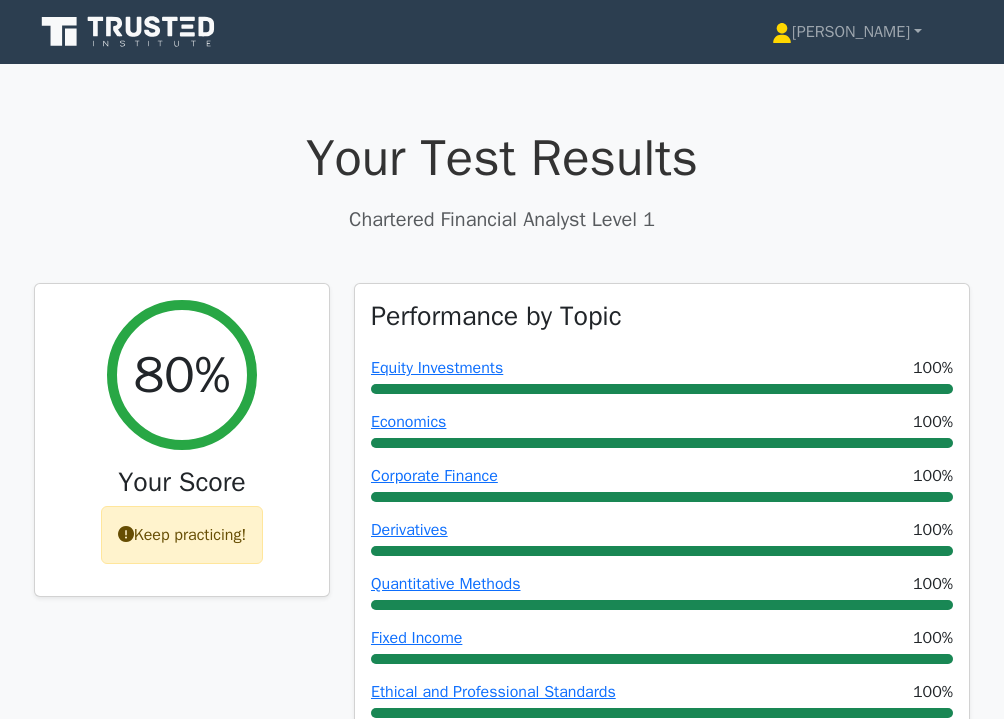 scroll, scrollTop: 0, scrollLeft: 0, axis: both 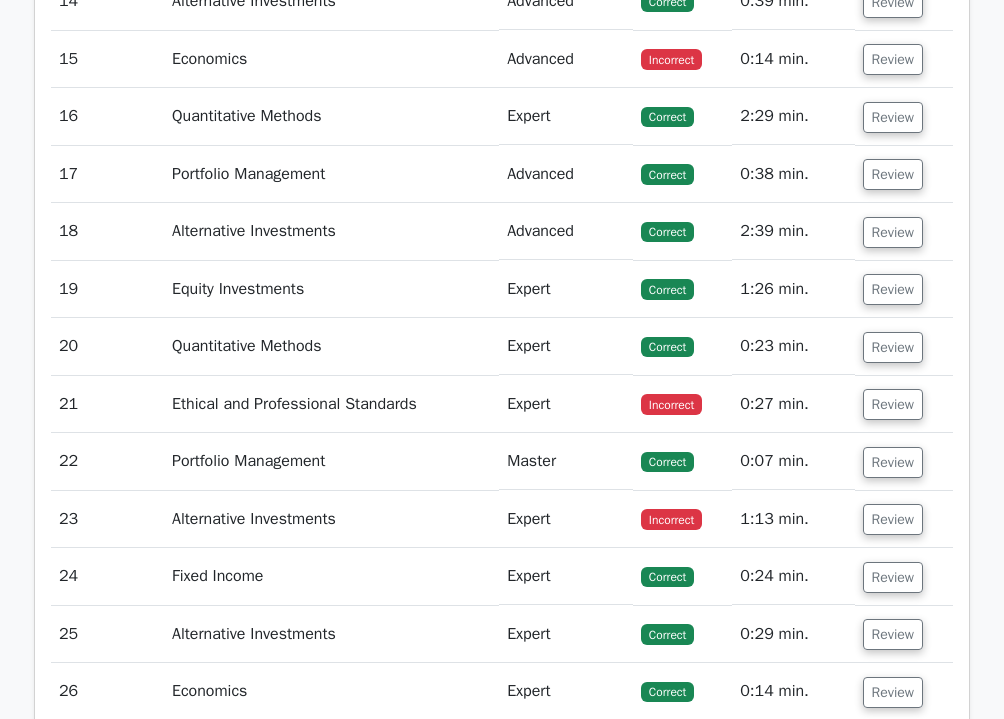 click on "Ethical and Professional Standards" at bounding box center (331, 404) 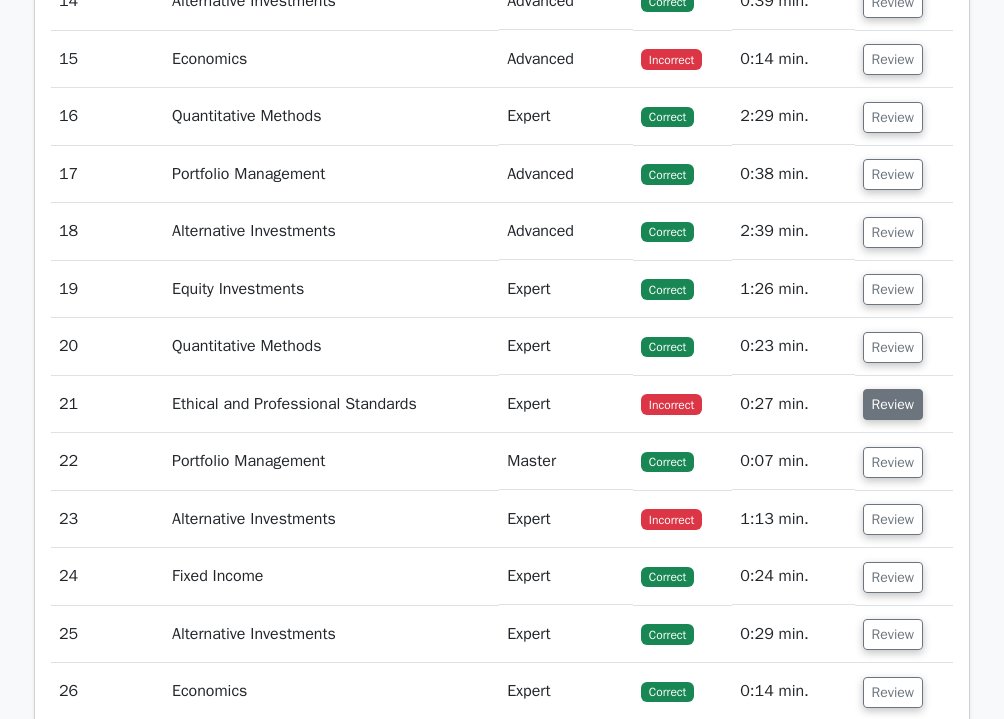 click on "Review" at bounding box center (893, 404) 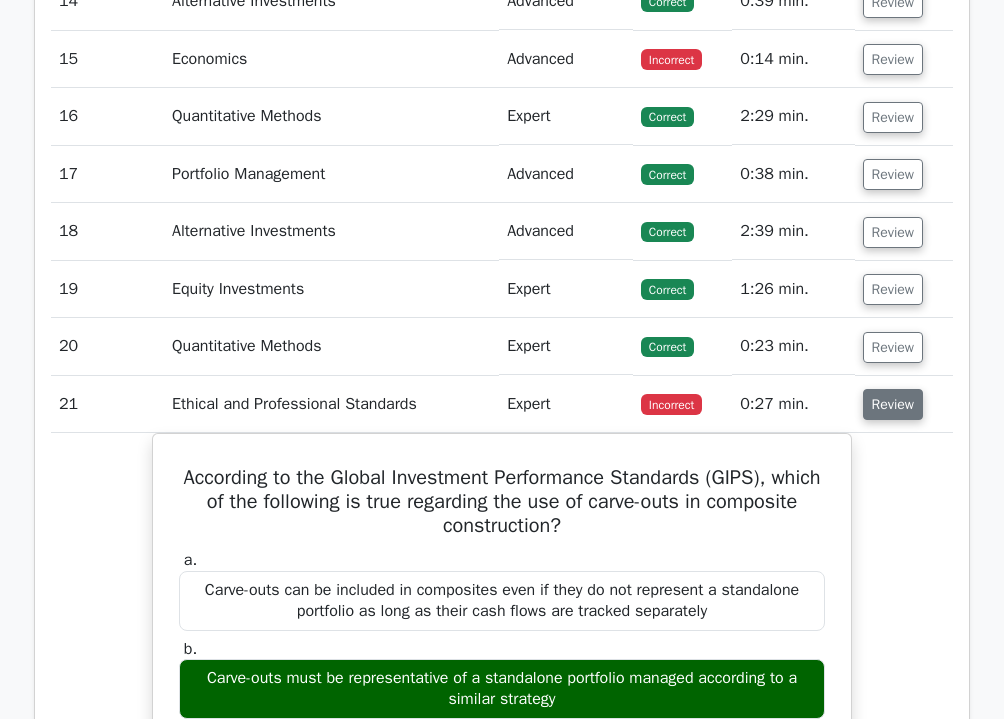 click on "Review" at bounding box center (893, 404) 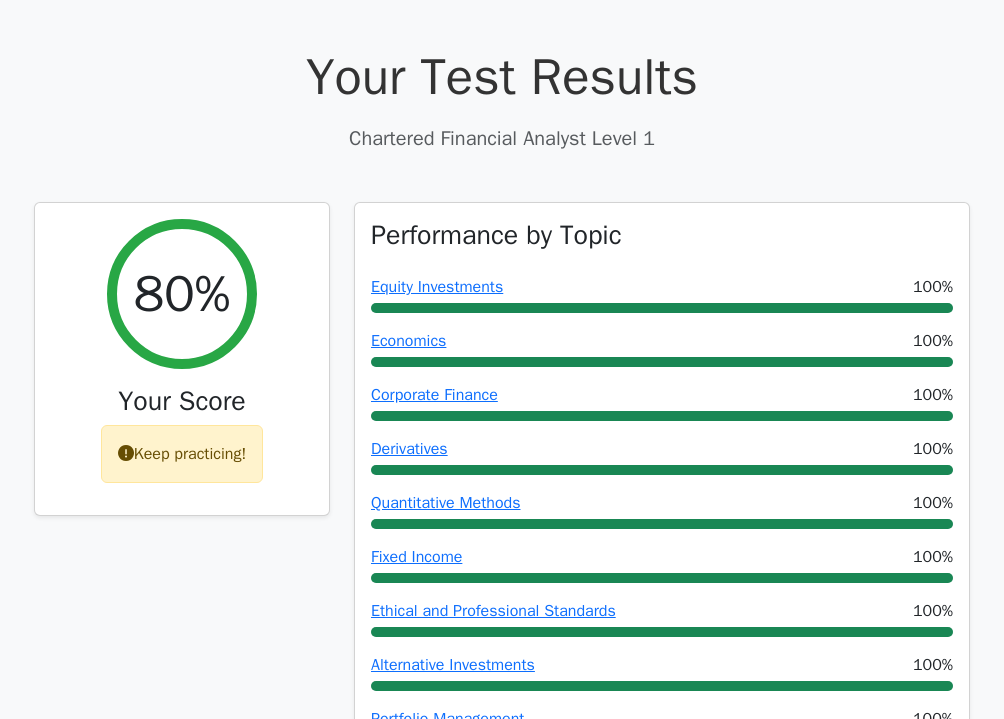 scroll, scrollTop: 76, scrollLeft: 0, axis: vertical 